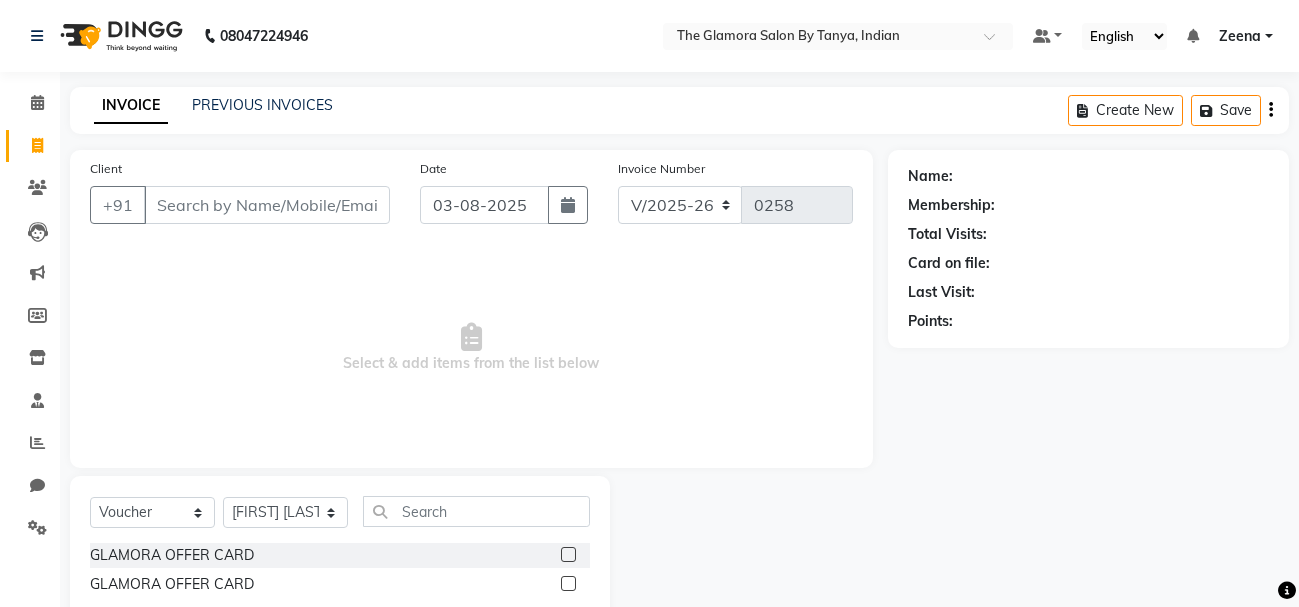 select on "8241" 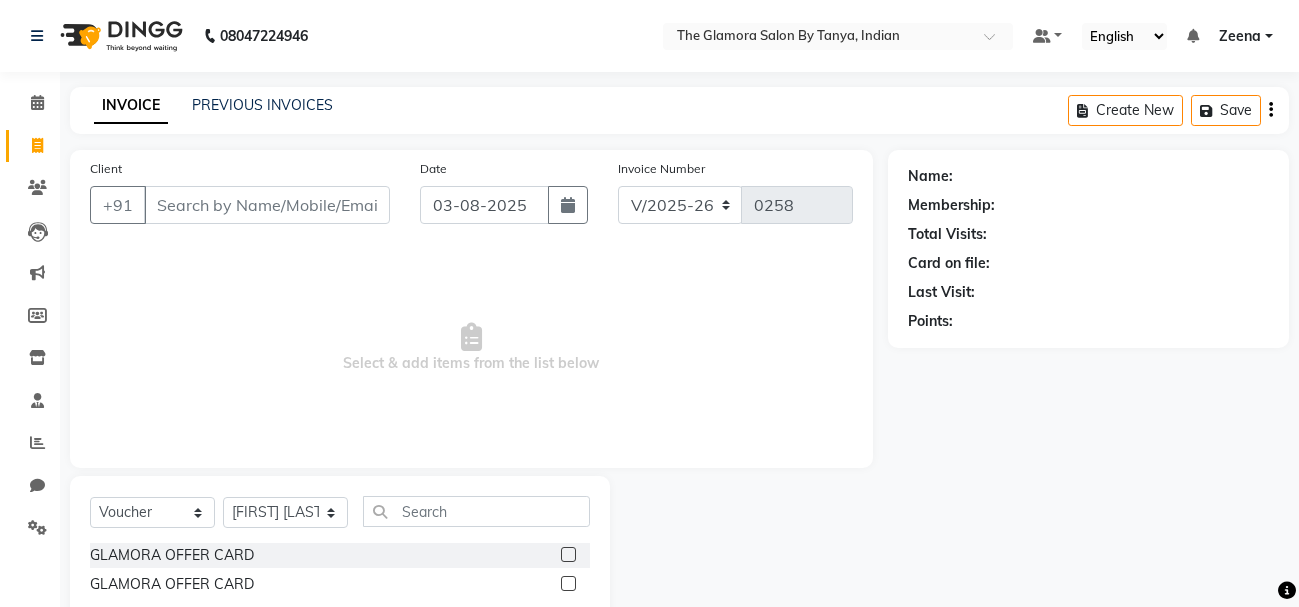 scroll, scrollTop: 0, scrollLeft: 0, axis: both 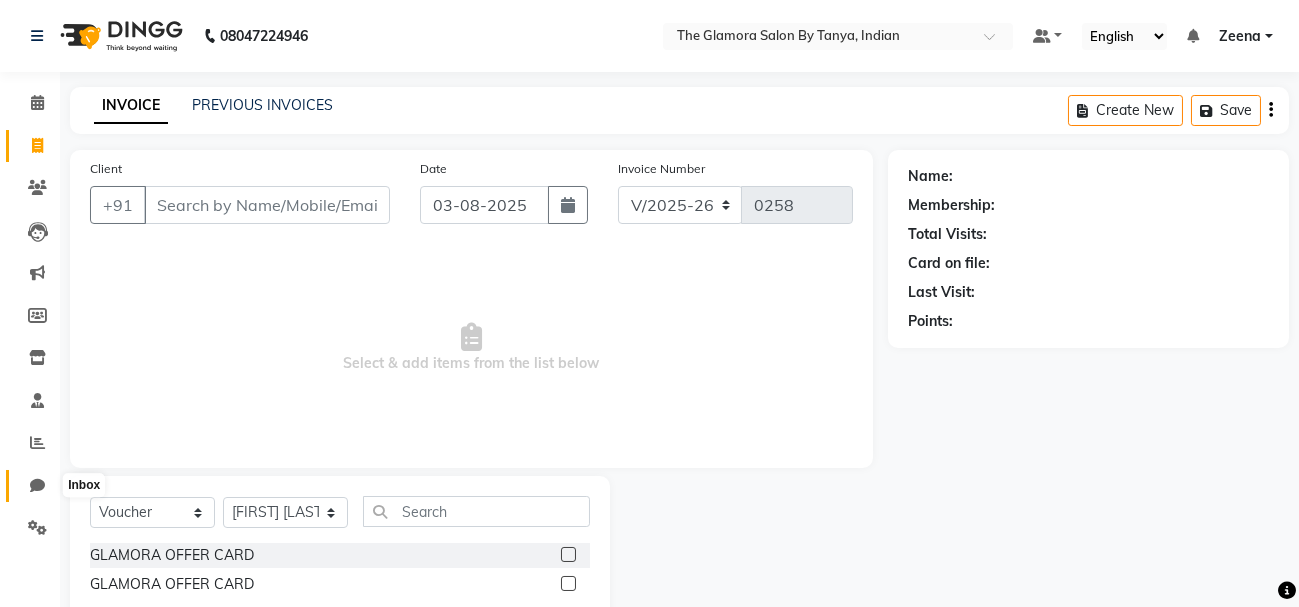 click 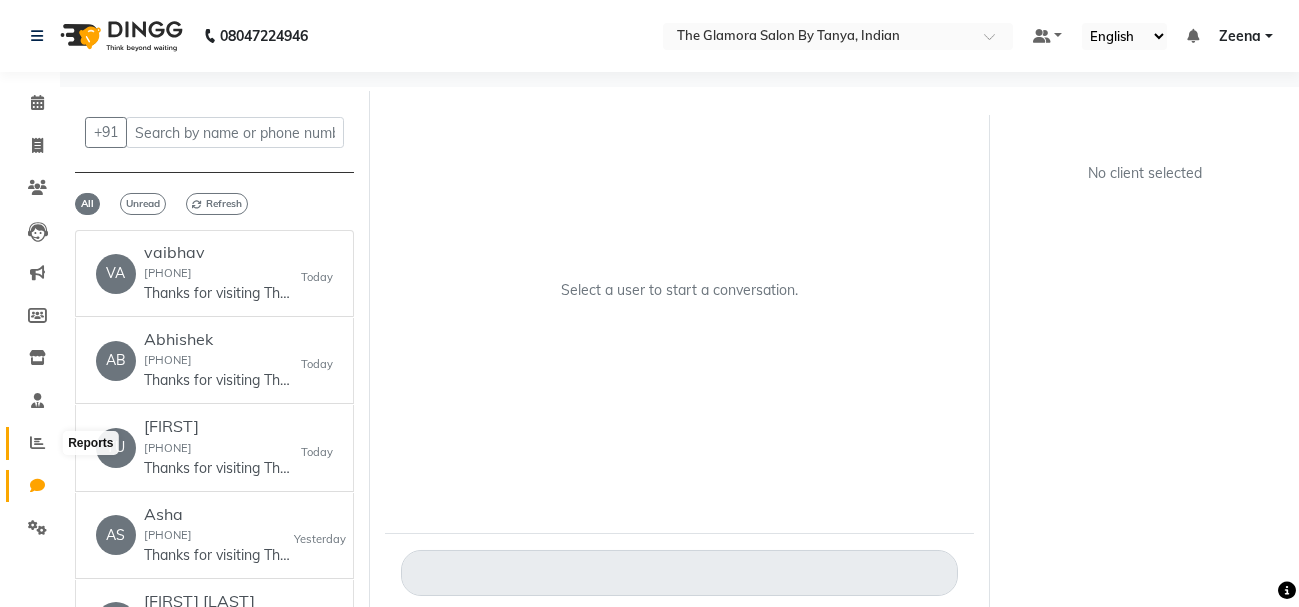 click 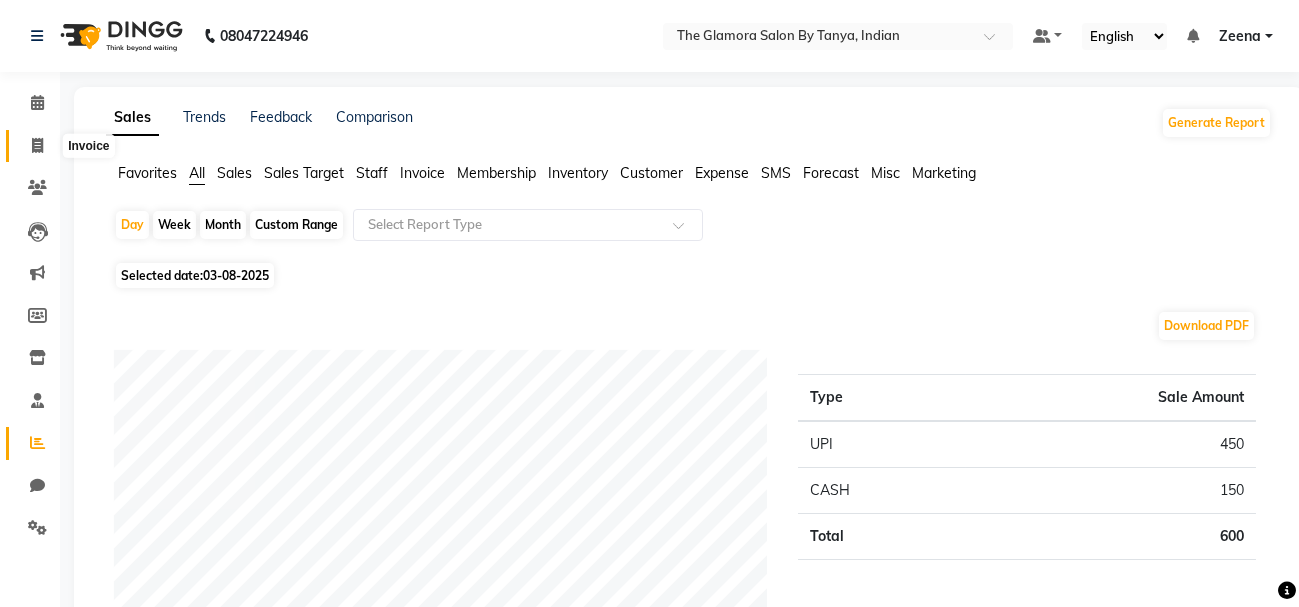 click 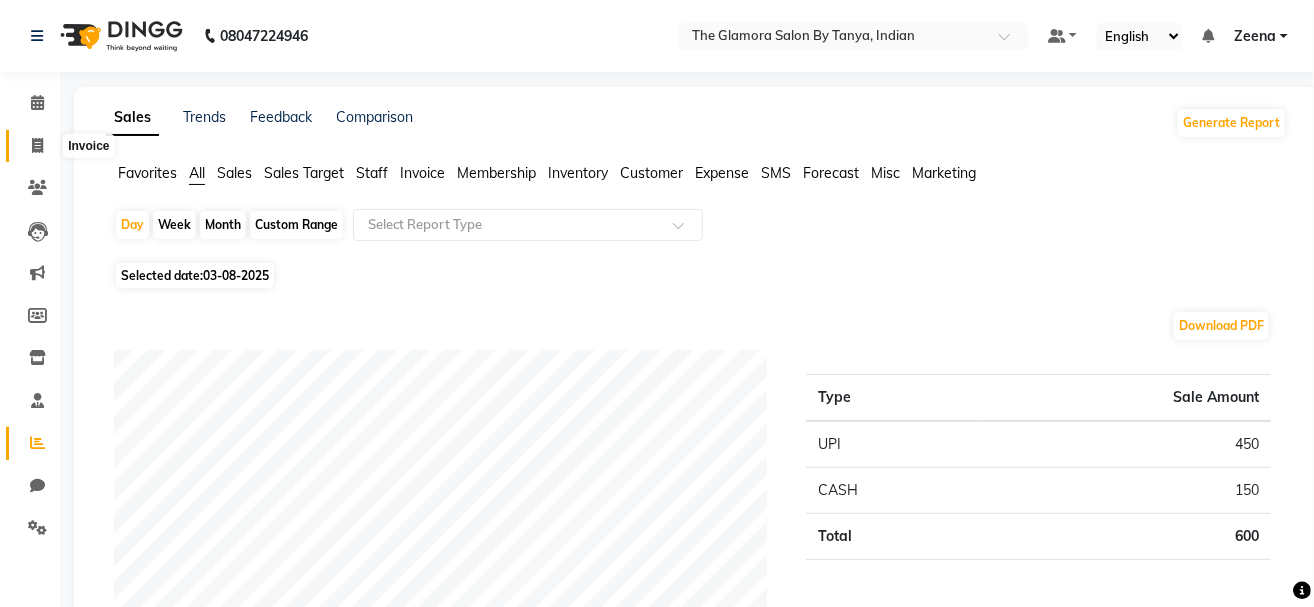 click 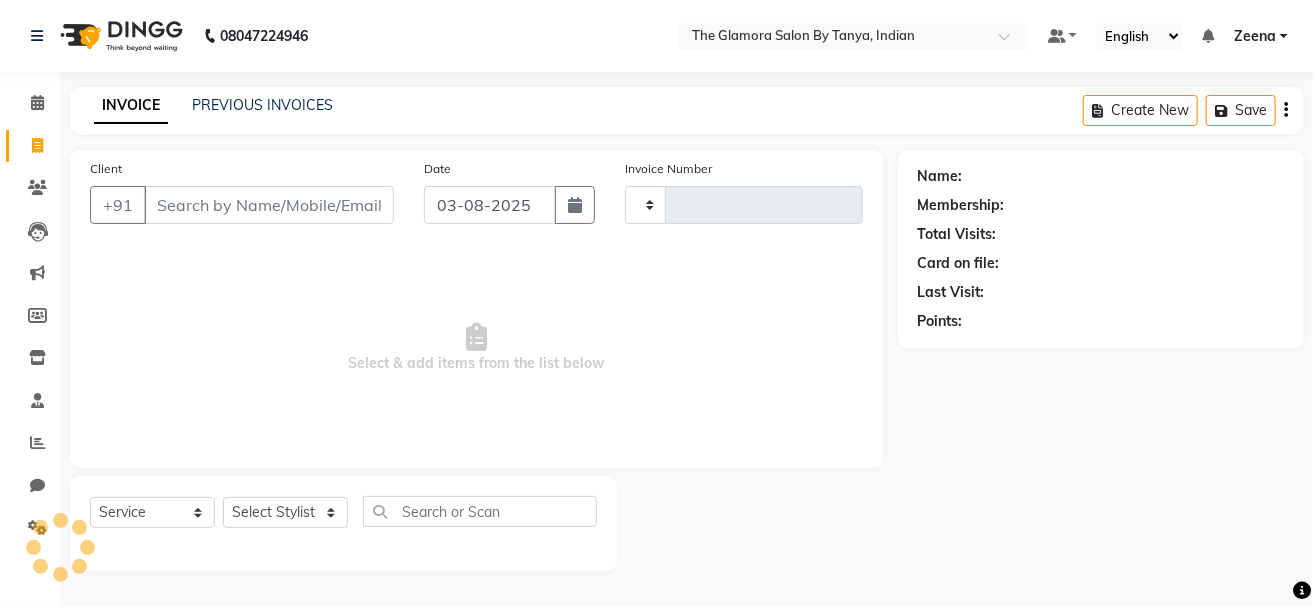 type on "0258" 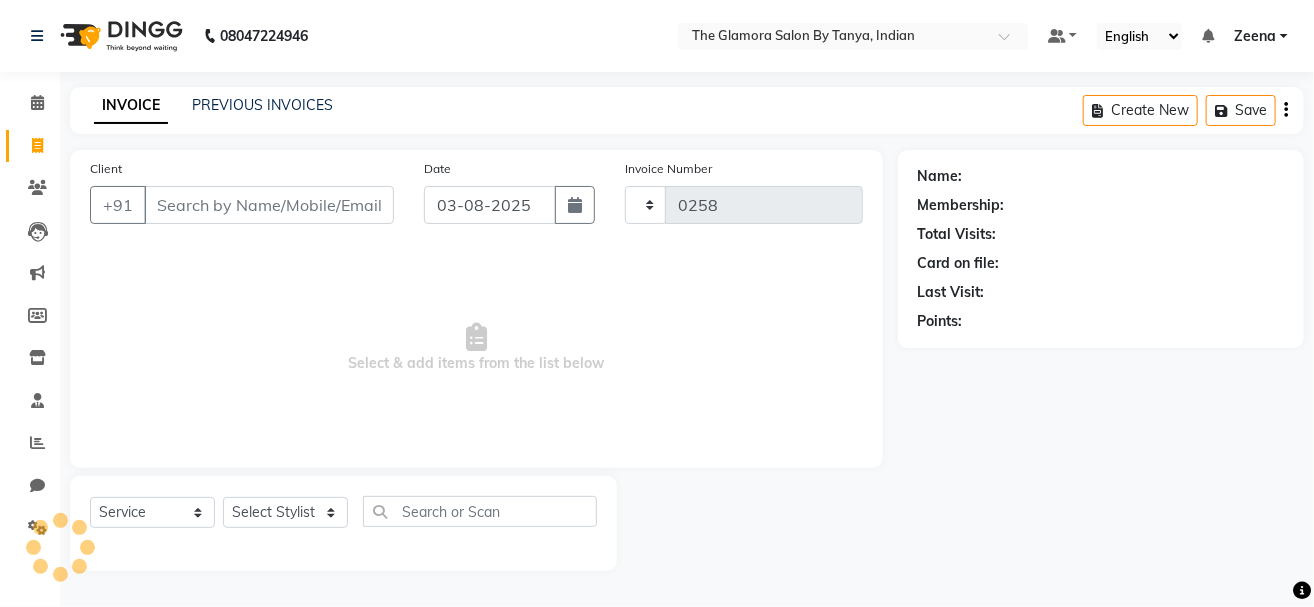 select on "8241" 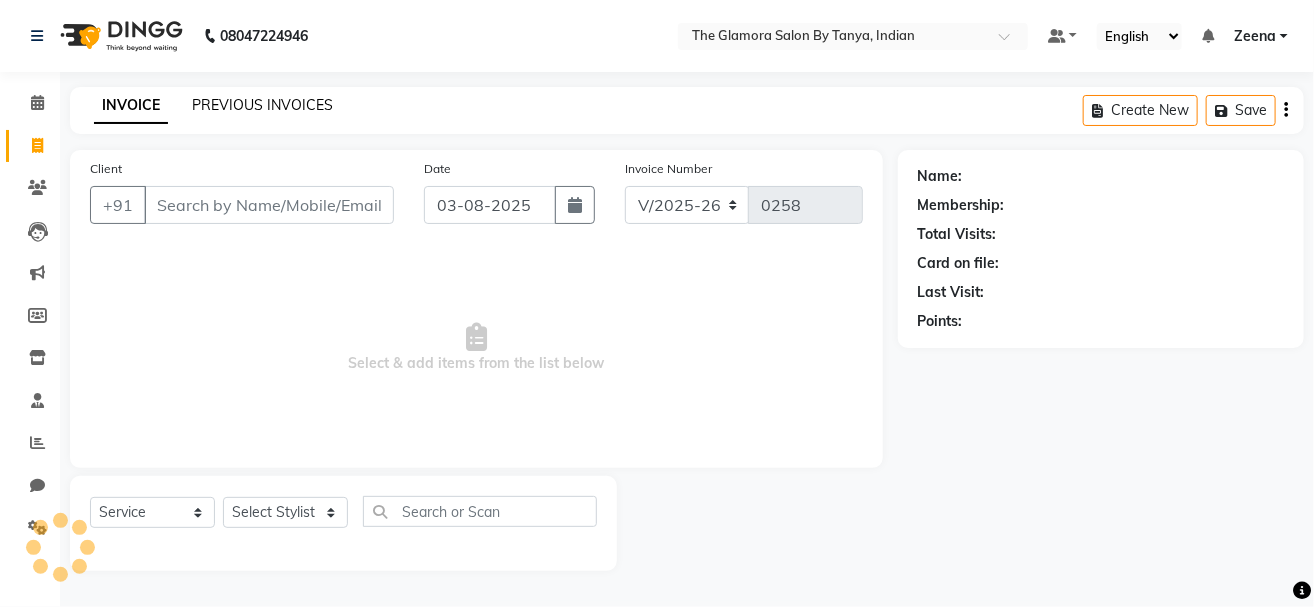 select on "V" 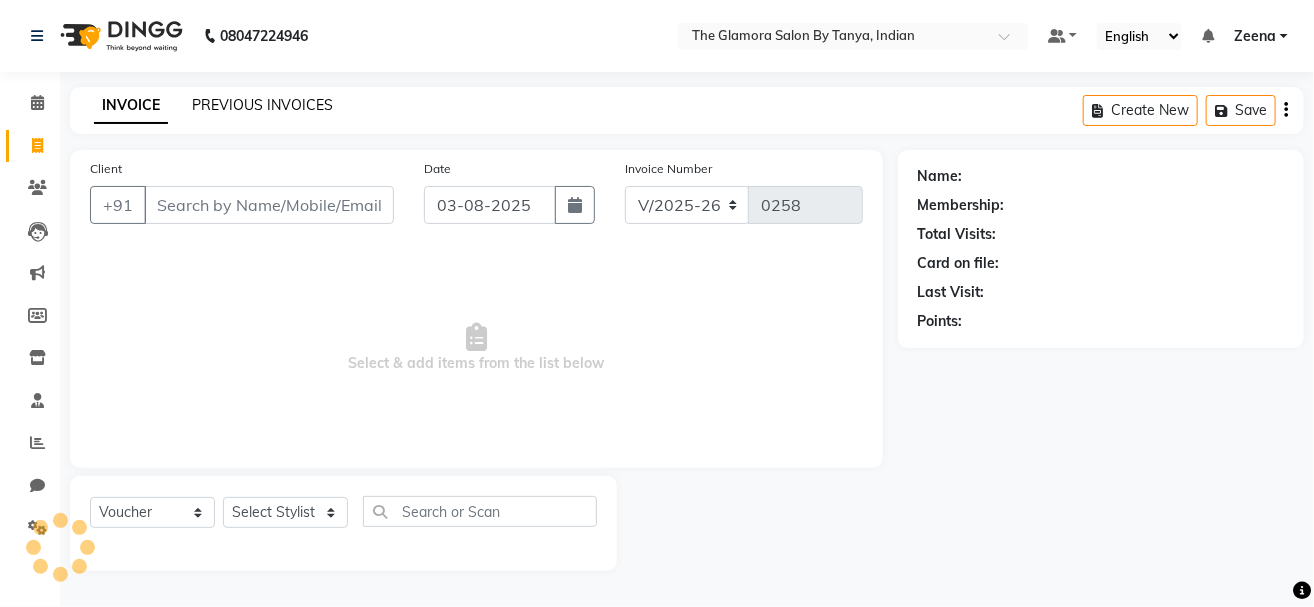 select on "78473" 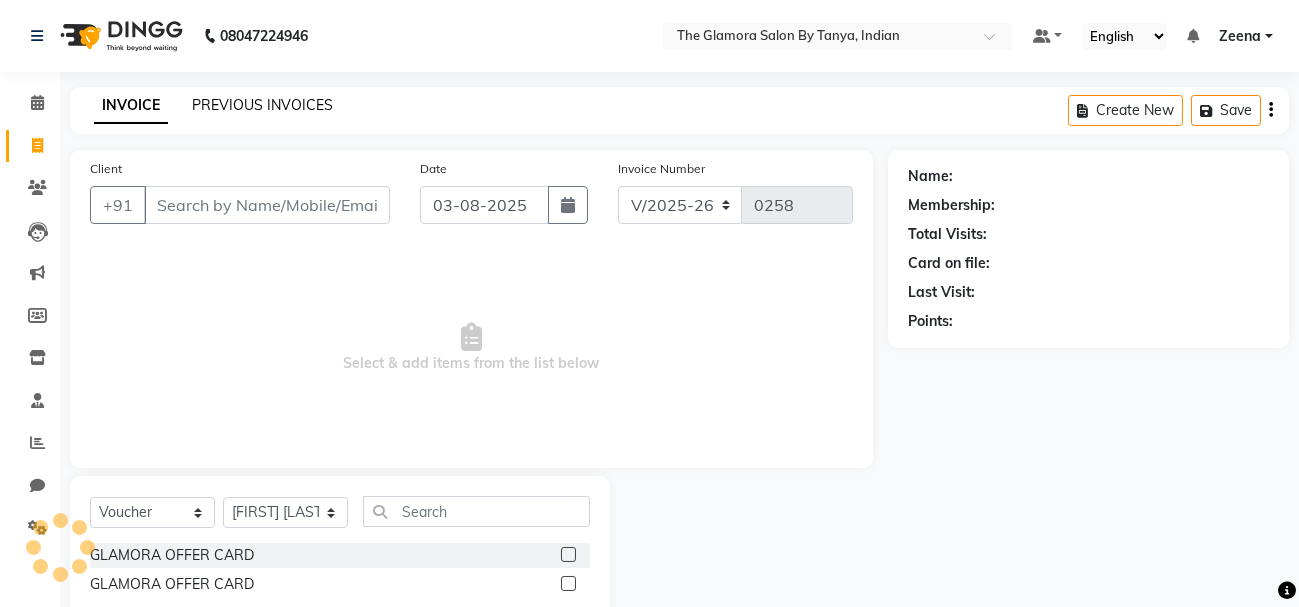 click on "PREVIOUS INVOICES" 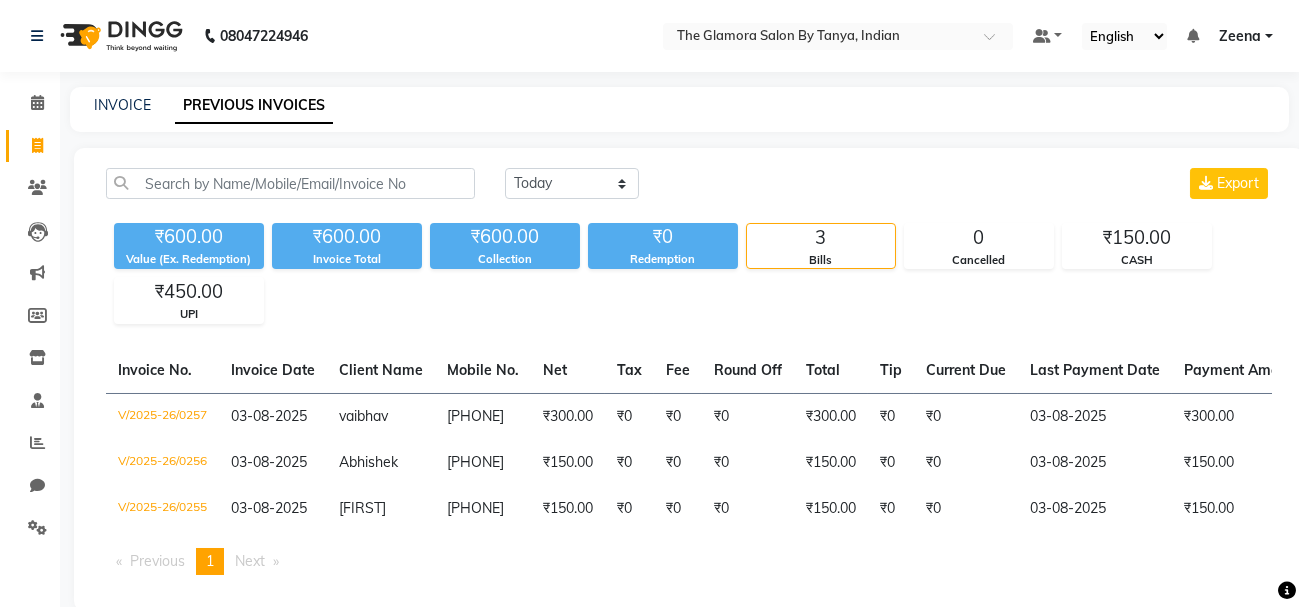 scroll, scrollTop: 50, scrollLeft: 0, axis: vertical 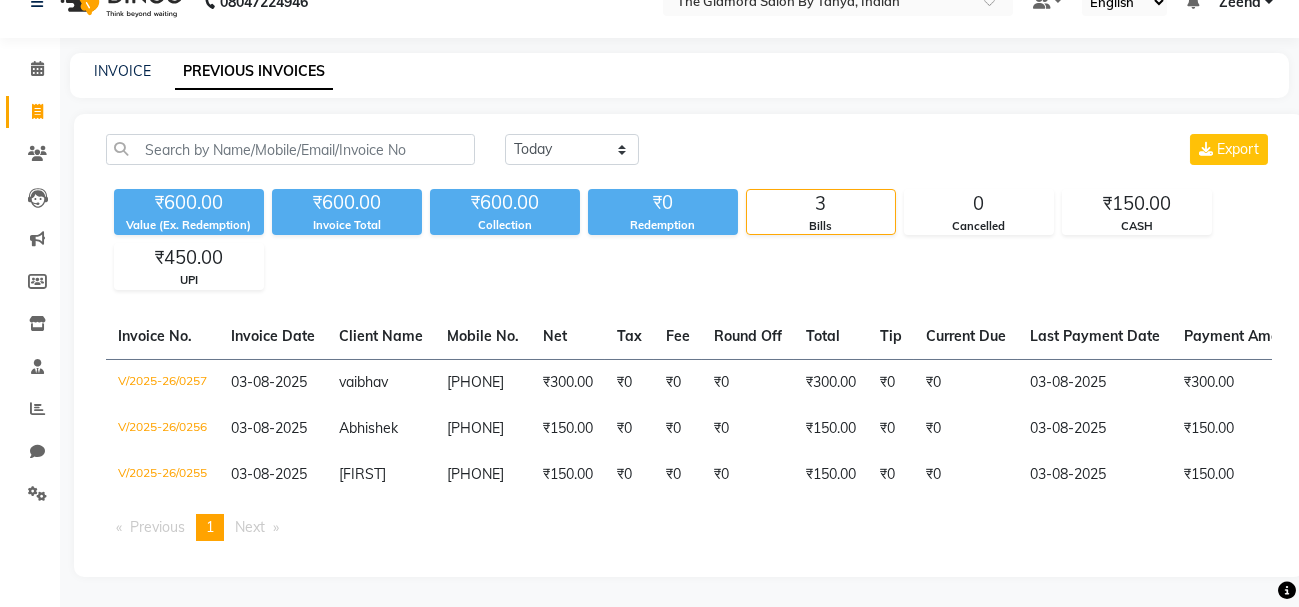 click on "Value (Ex. Redemption) [PRICE] Invoice Total  [PRICE] Collection [PRICE] Redemption [NUMBER] Bills [NUMBER] Cancelled [PRICE] CASH [PRICE] UPI" 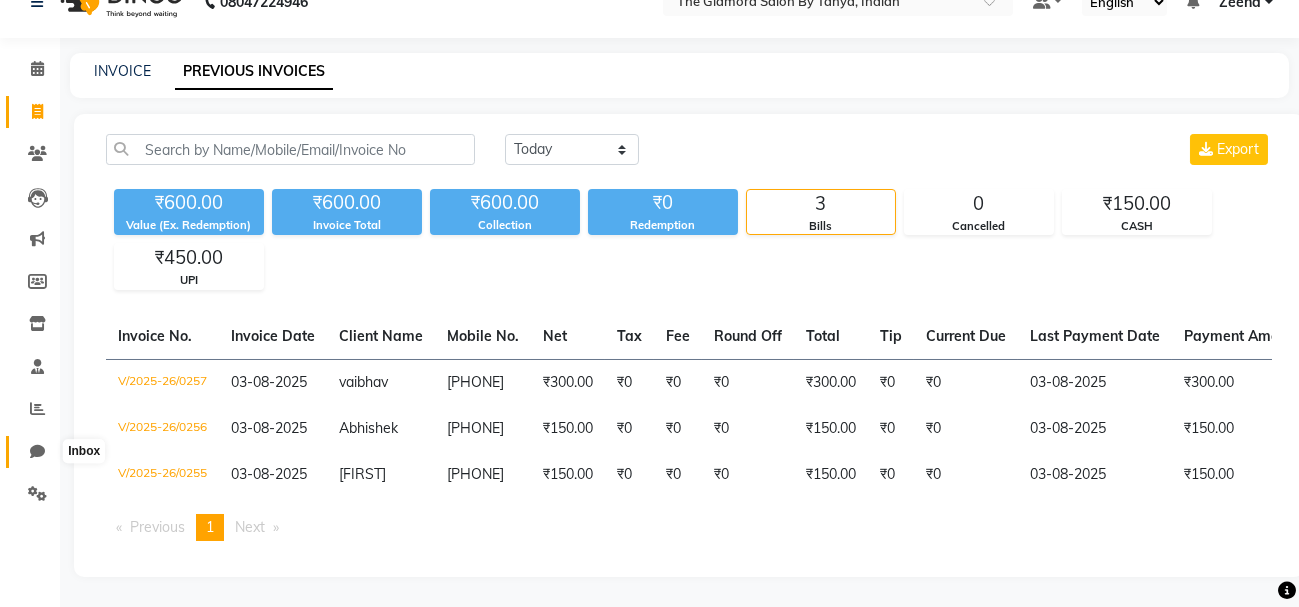 click 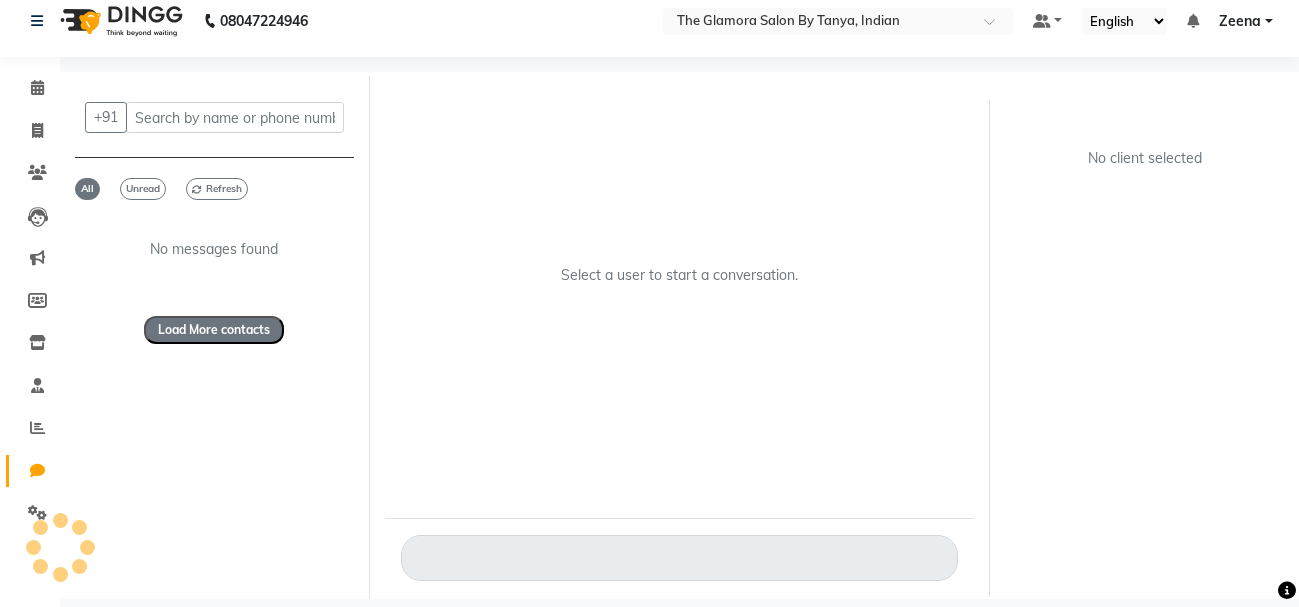 scroll, scrollTop: 15, scrollLeft: 0, axis: vertical 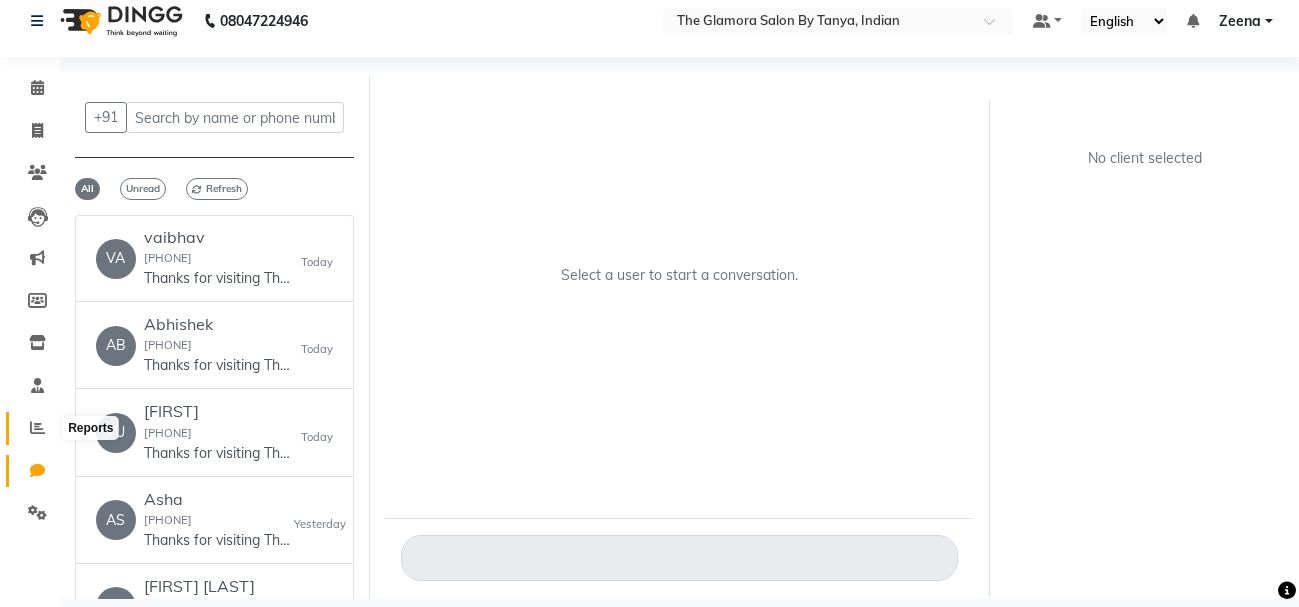 click 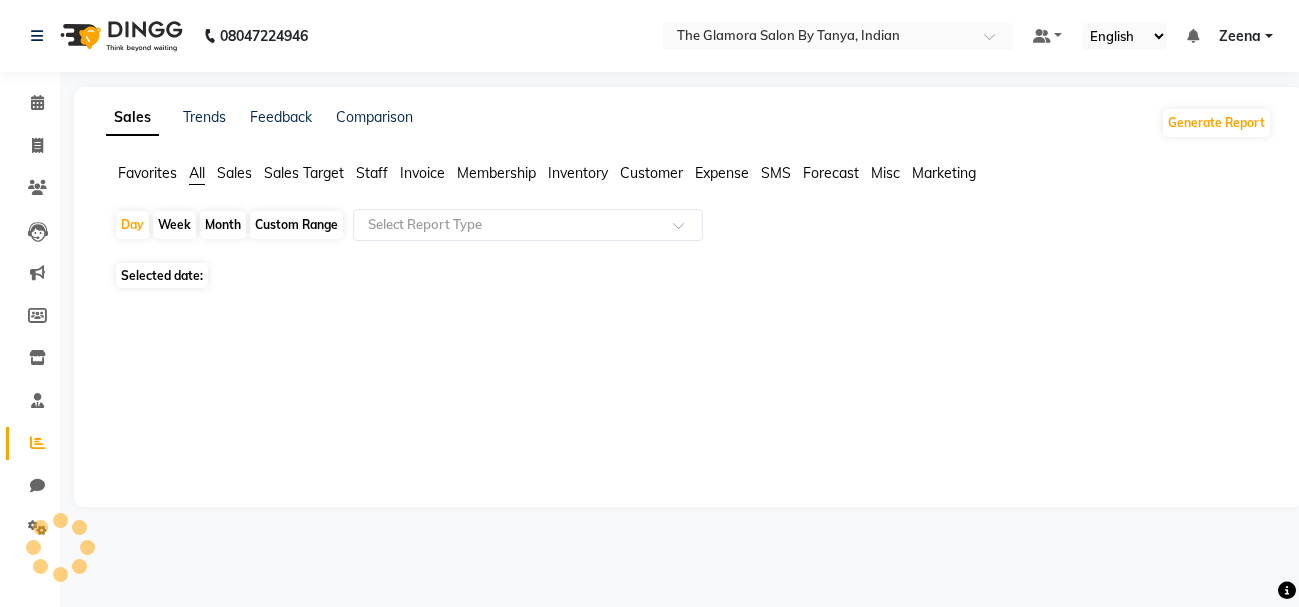 scroll, scrollTop: 0, scrollLeft: 0, axis: both 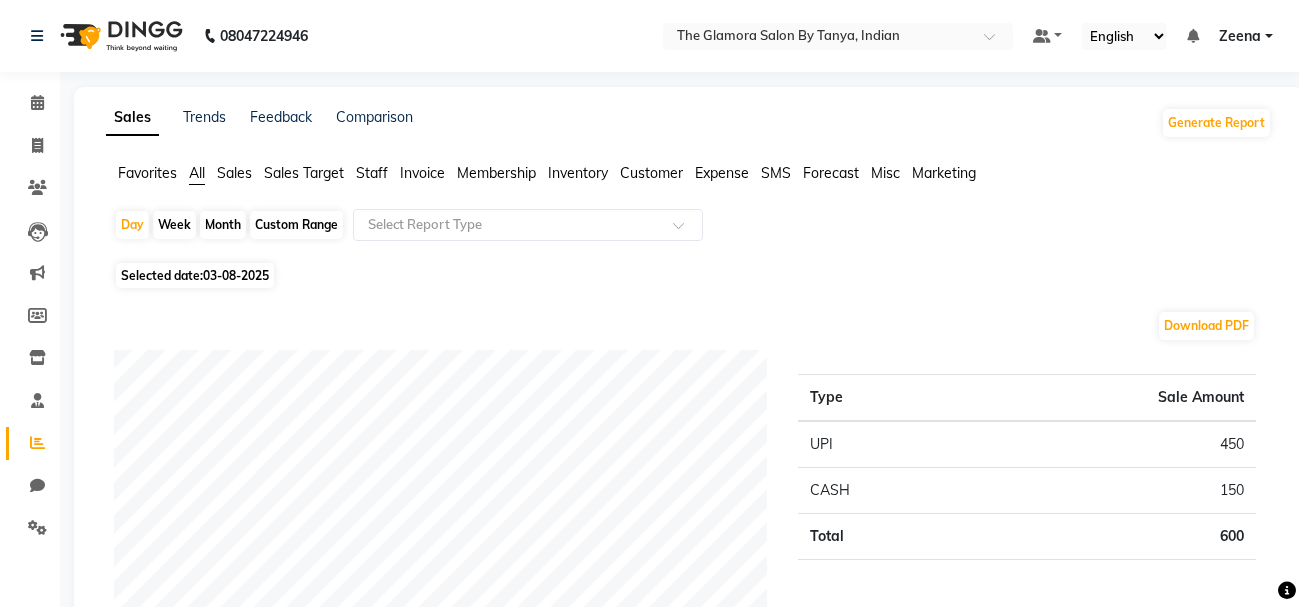 click on "Sales" 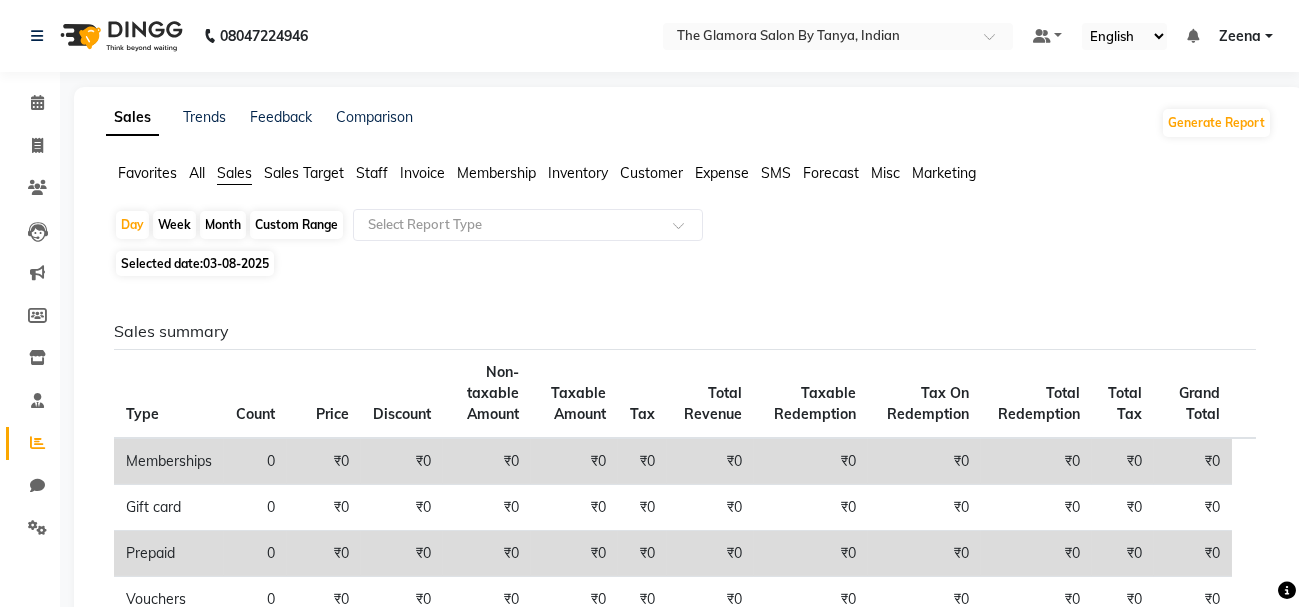 click on "Custom Range" 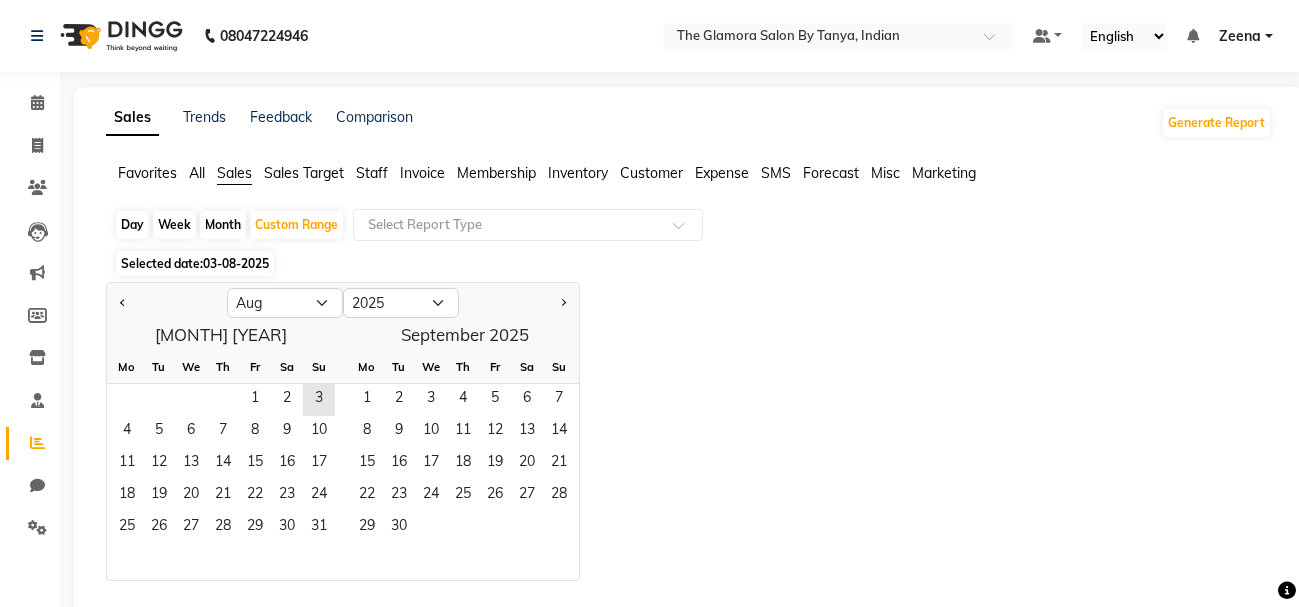 click on "Month" 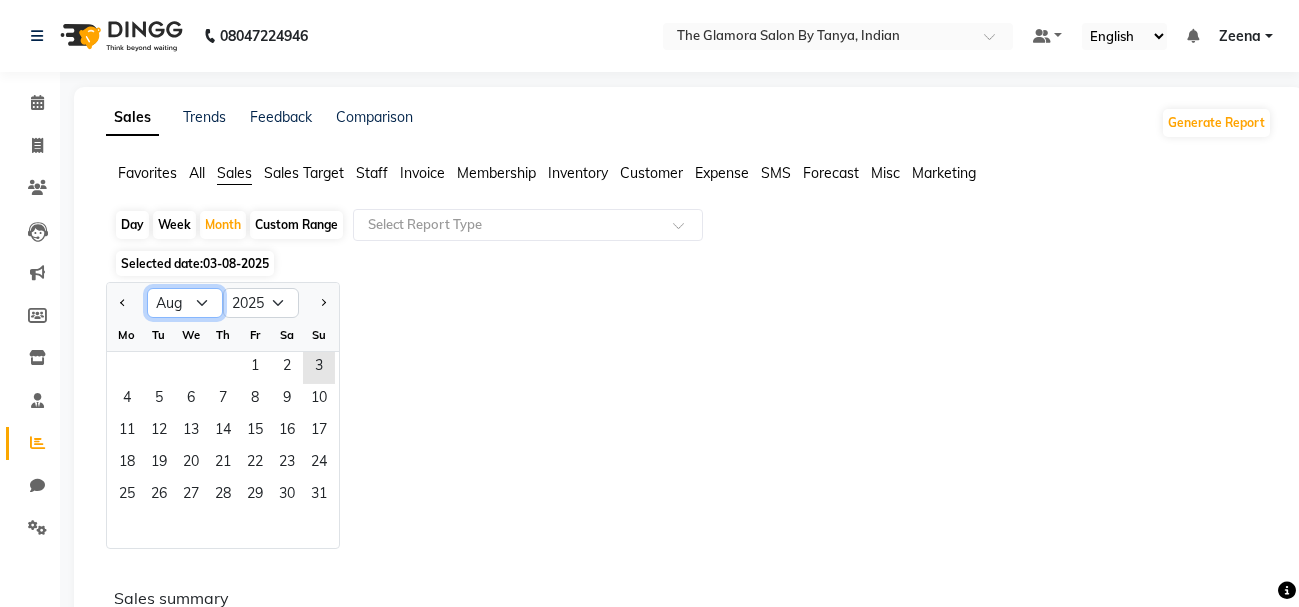 click on "Jan Feb Mar Apr May Jun Jul Aug Sep Oct Nov Dec" 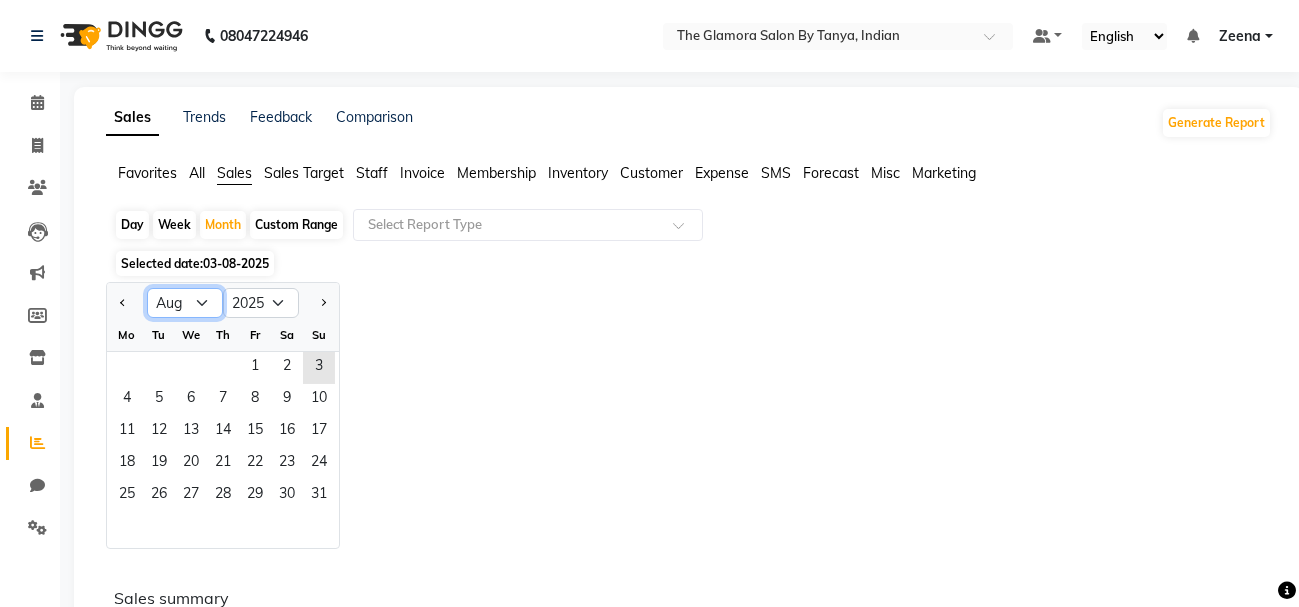 select on "7" 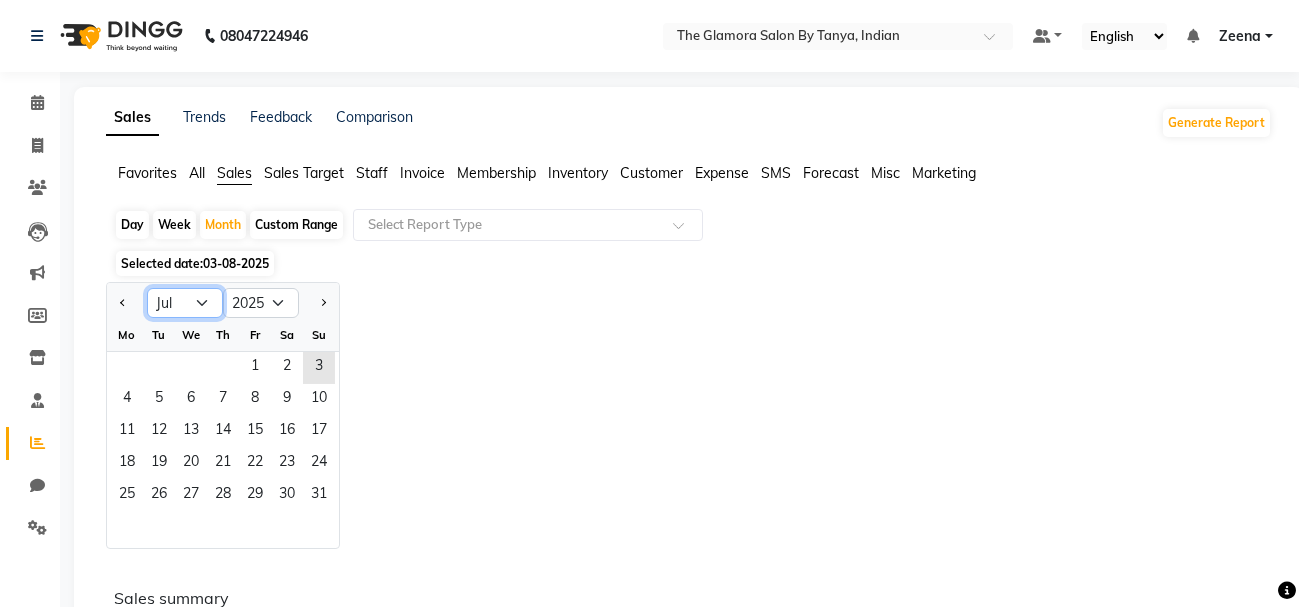 click on "Jan Feb Mar Apr May Jun Jul Aug Sep Oct Nov Dec" 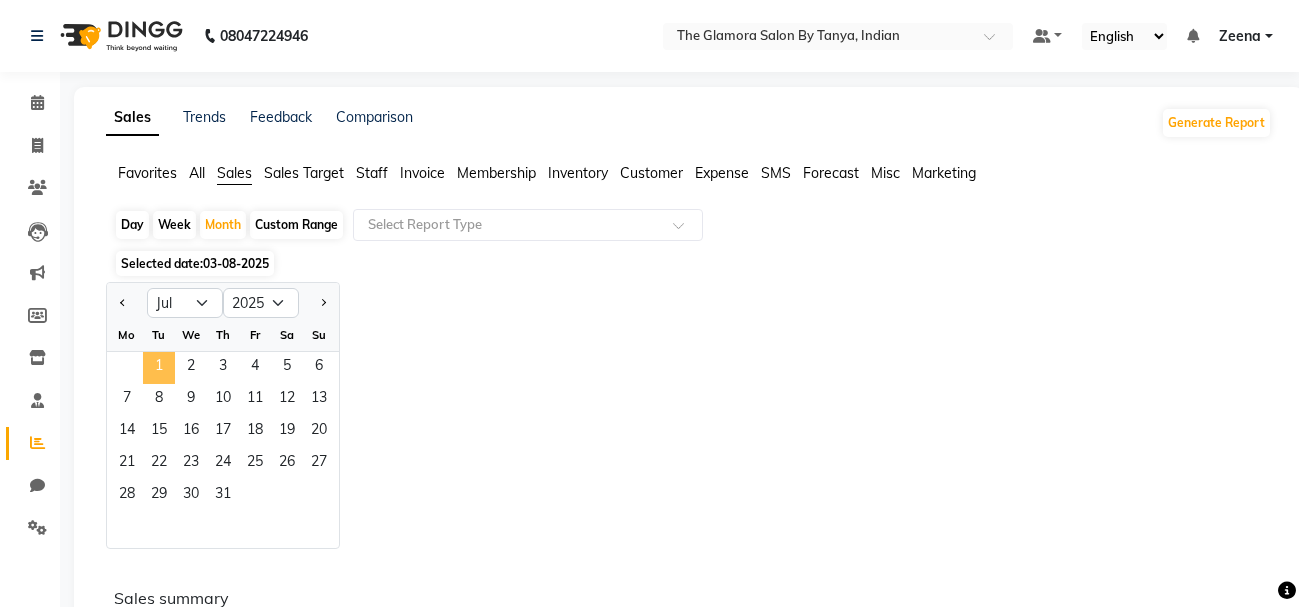 click on "1" 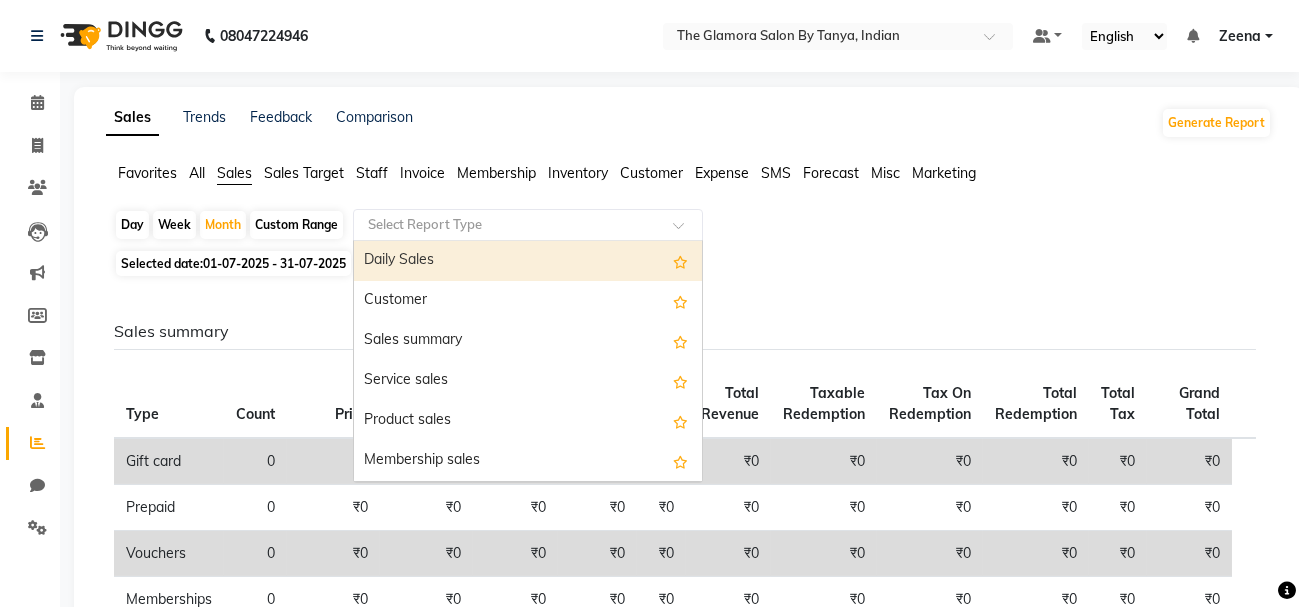 click 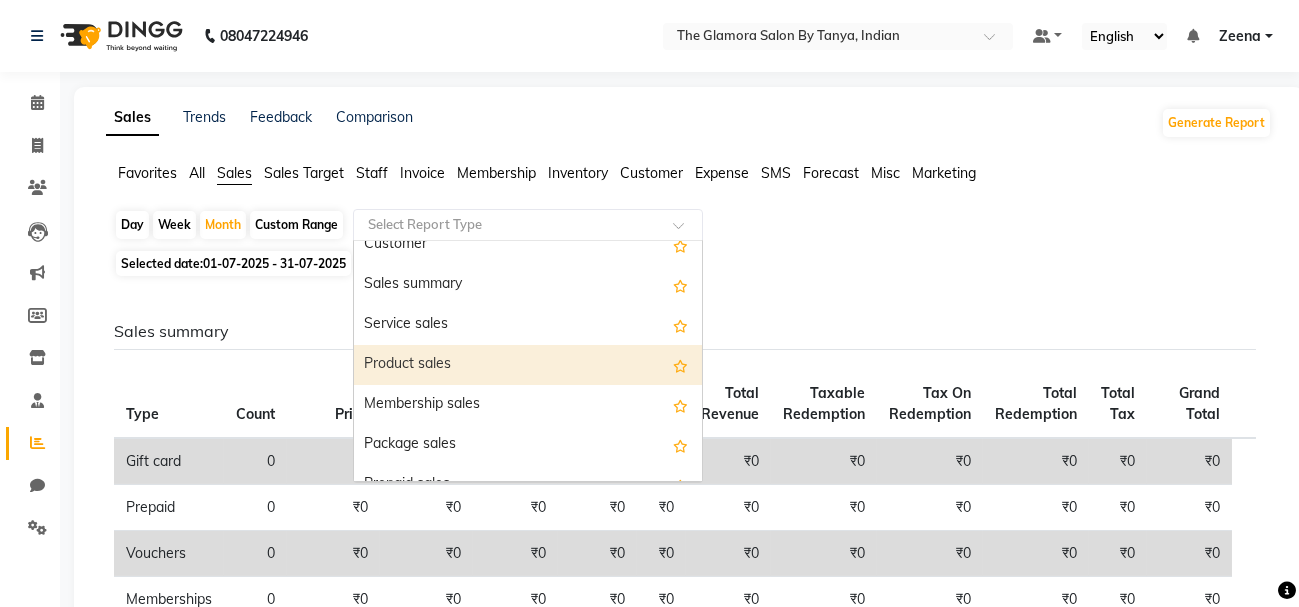 scroll, scrollTop: 0, scrollLeft: 0, axis: both 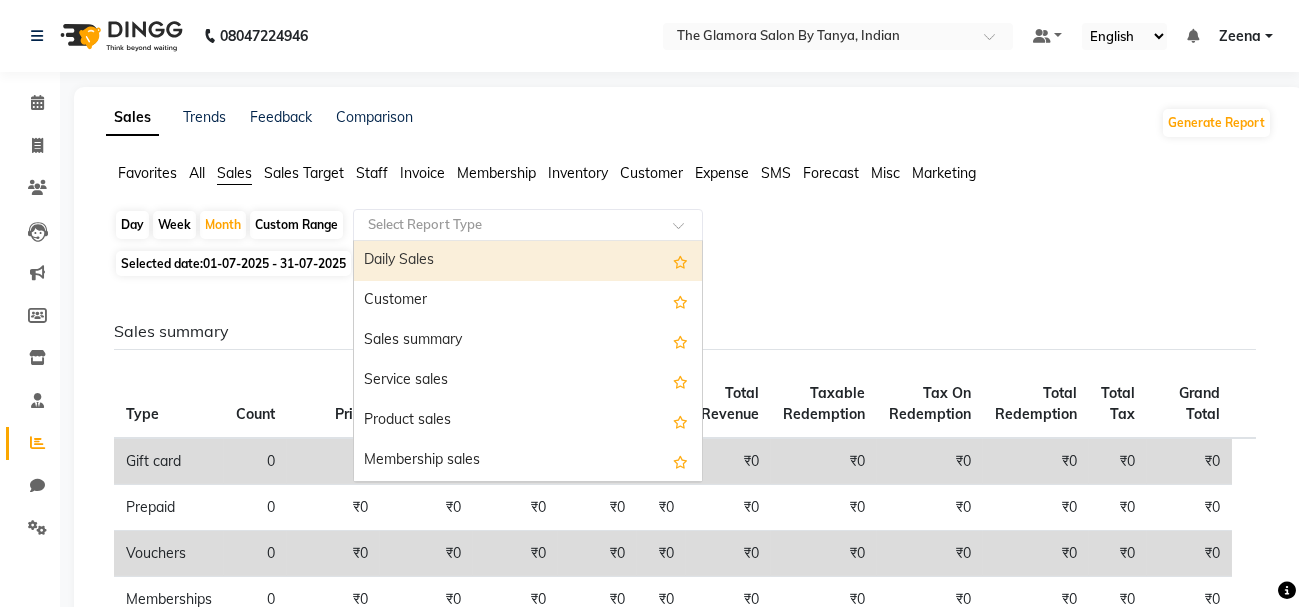 click on "Daily Sales" at bounding box center (528, 261) 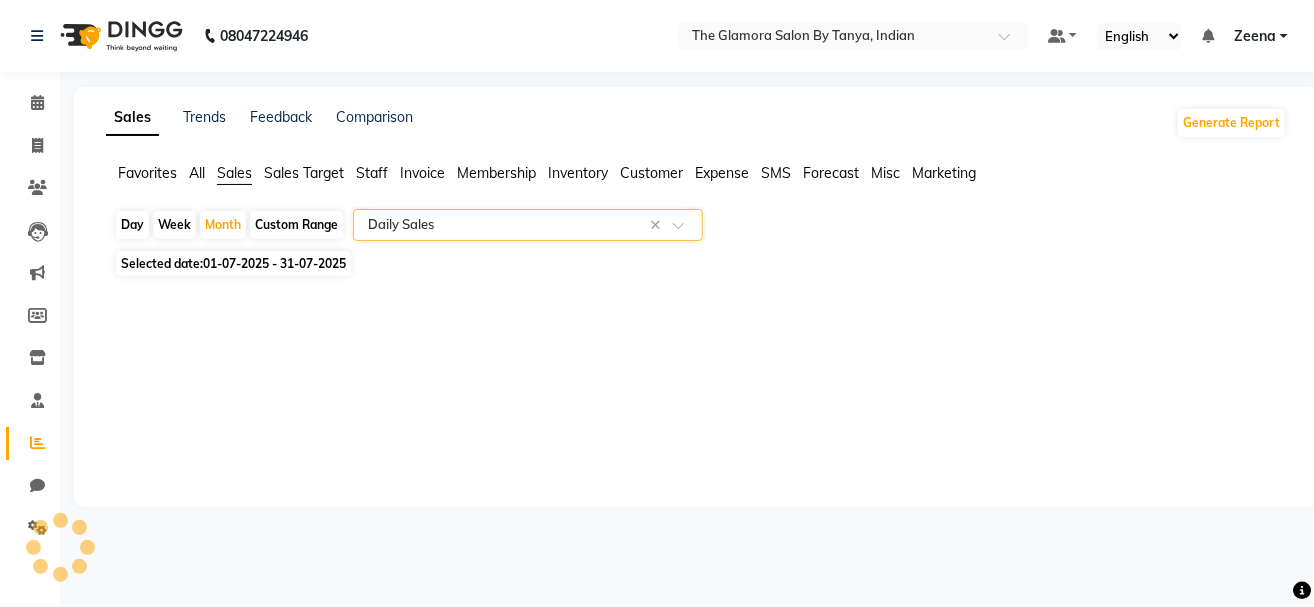 select on "full_report" 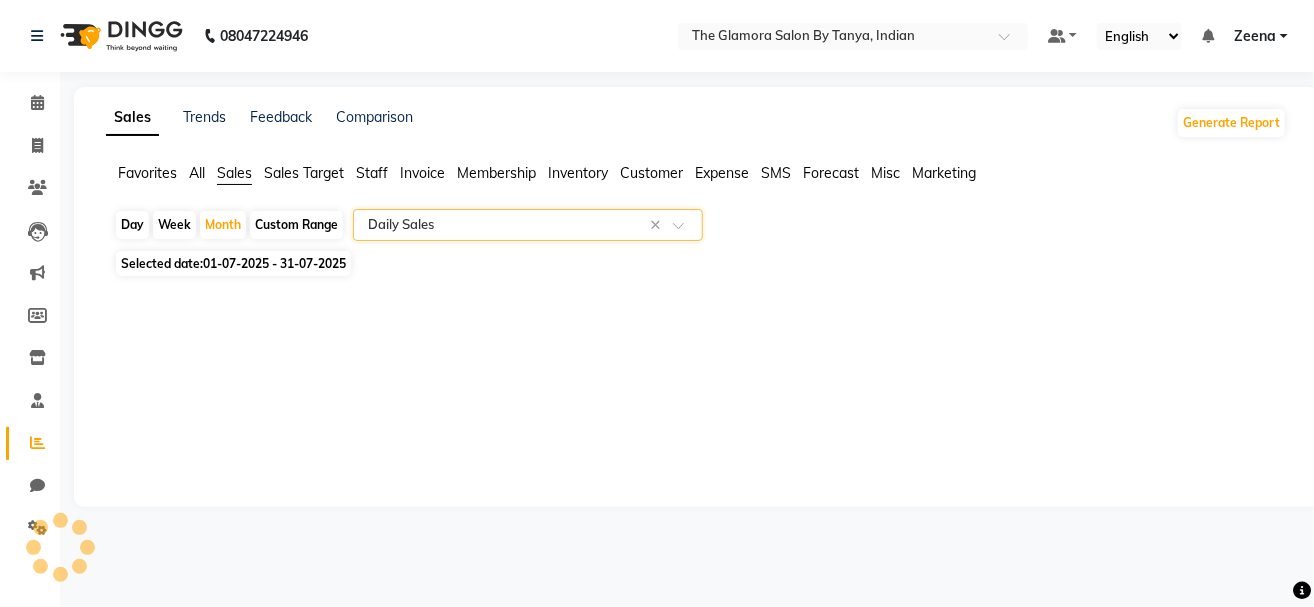 select on "csv" 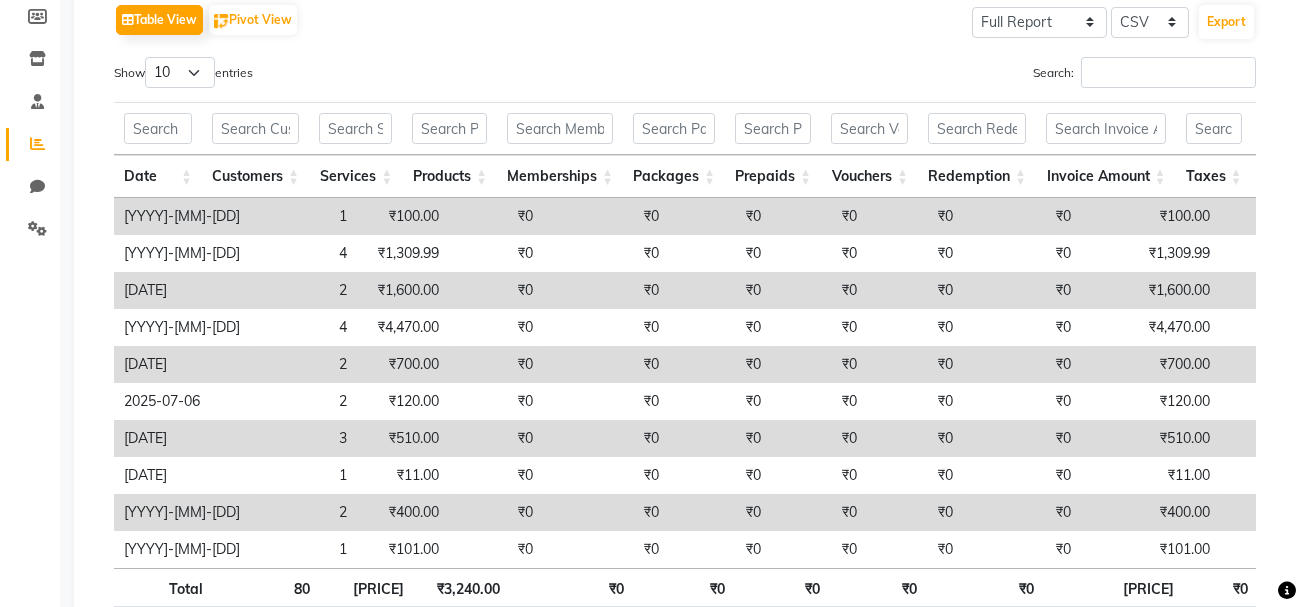 scroll, scrollTop: 442, scrollLeft: 0, axis: vertical 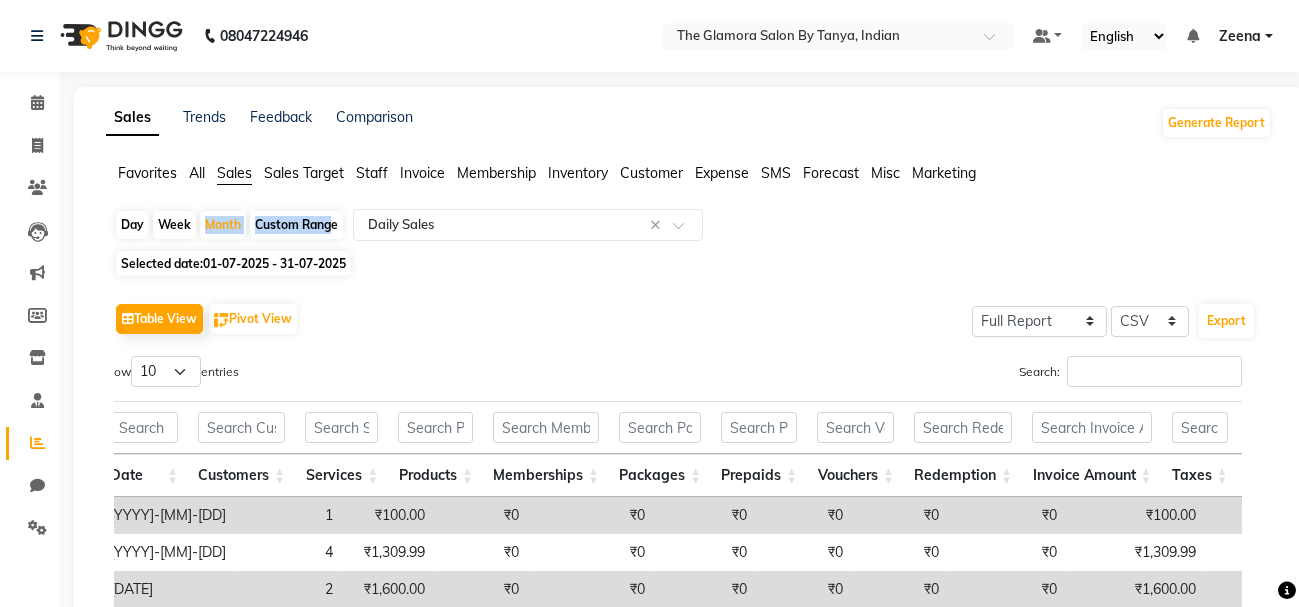 drag, startPoint x: 186, startPoint y: 218, endPoint x: 321, endPoint y: 232, distance: 135.72398 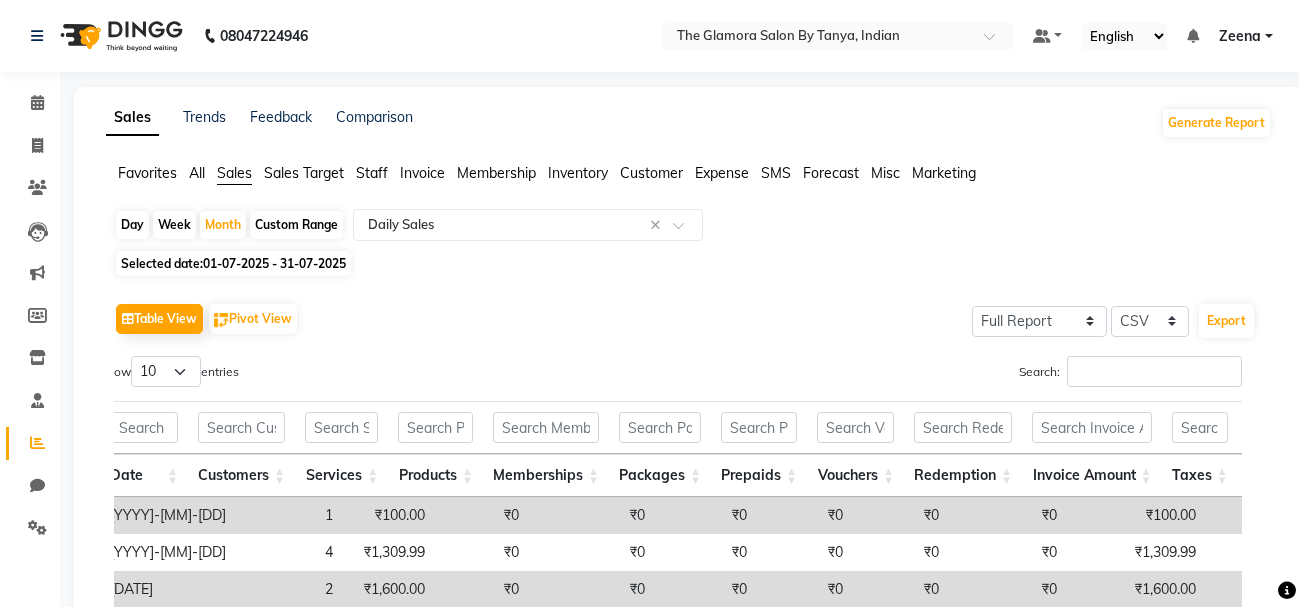 select on "7" 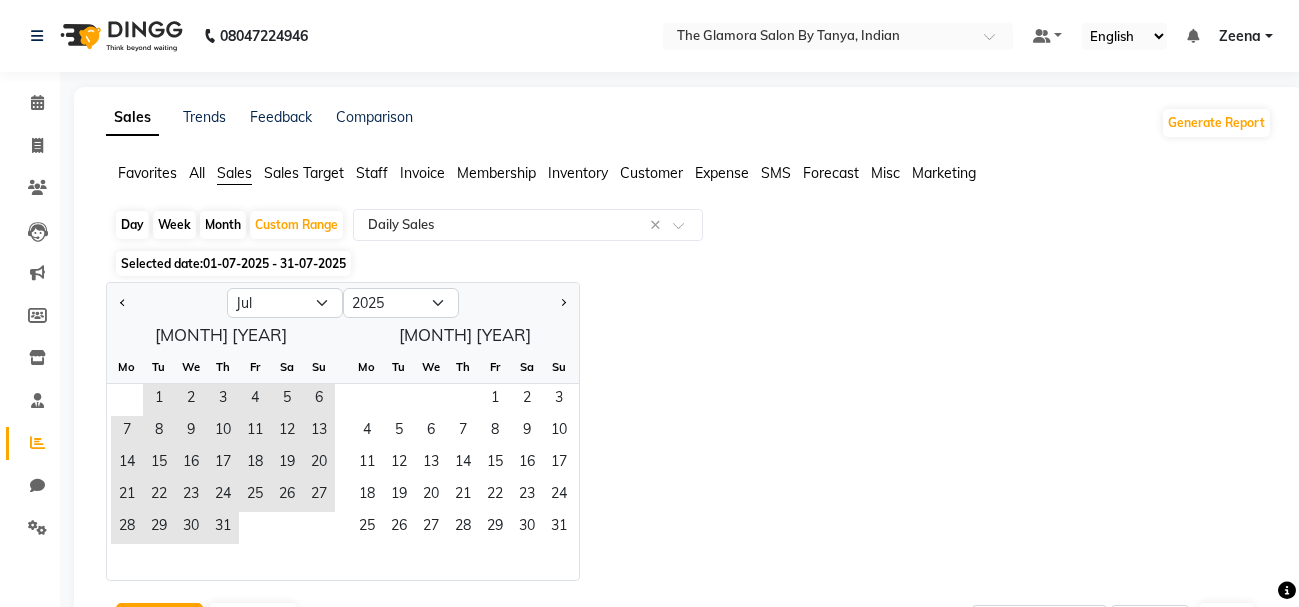 click on "Day   Week   Month   Custom Range  Select Report Type × Daily Sales × Selected date:  [DD]-[MM]-[YYYY] - [DD]-[MM]-[YYYY]  Jan Feb Mar Apr May Jun Jul Aug Sep Oct Nov Dec 2015 2016 2017 2018 2019 2020 2021 2022 2023 2024 2025 2026 2027 2028 2029 2030 2031 2032 2033 2034 2035  July 2025  Mo Tu We Th Fr Sa Su  1   2   3   4   5   6   7   8   9   10   11   12   13   14   15   16   17   18   19   20   21   22   23   24   25   26   27   28   29   30   31   August 2025  Mo Tu We Th Fr Sa Su  1   2   3   4   5   6   7   8   9   10   11   12   13   14   15   16   17   18   19   20   21   22   23   24   25   26   27   28   29   30   31   Table View   Pivot View  Select Full Report Filtered Report Select CSV PDF  Export  Show  10 25 50 100  entries Search: Date Customers Services Products Memberships Packages Prepaids Vouchers Redemption Invoice Amount Taxes Cash Card Online Custom Total Collection Total Sale Ex Redemption Excess Amount Due Received Actual Due Due As On Today Expense Cash Expense Online Total Sale Ex Expenses" 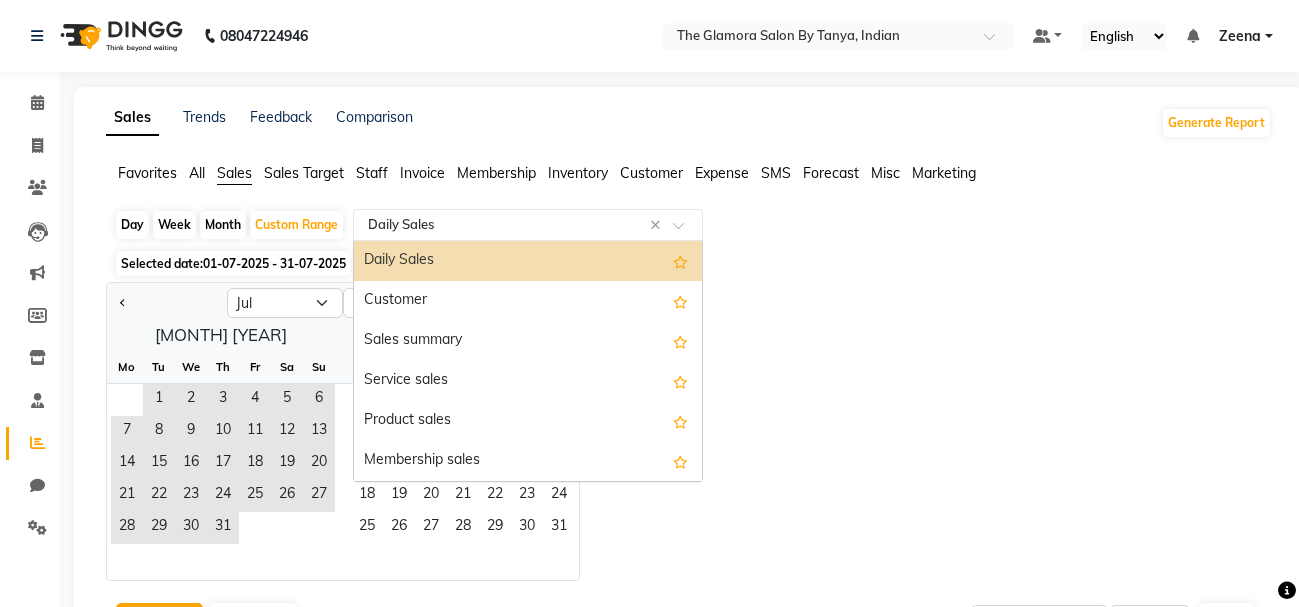 click 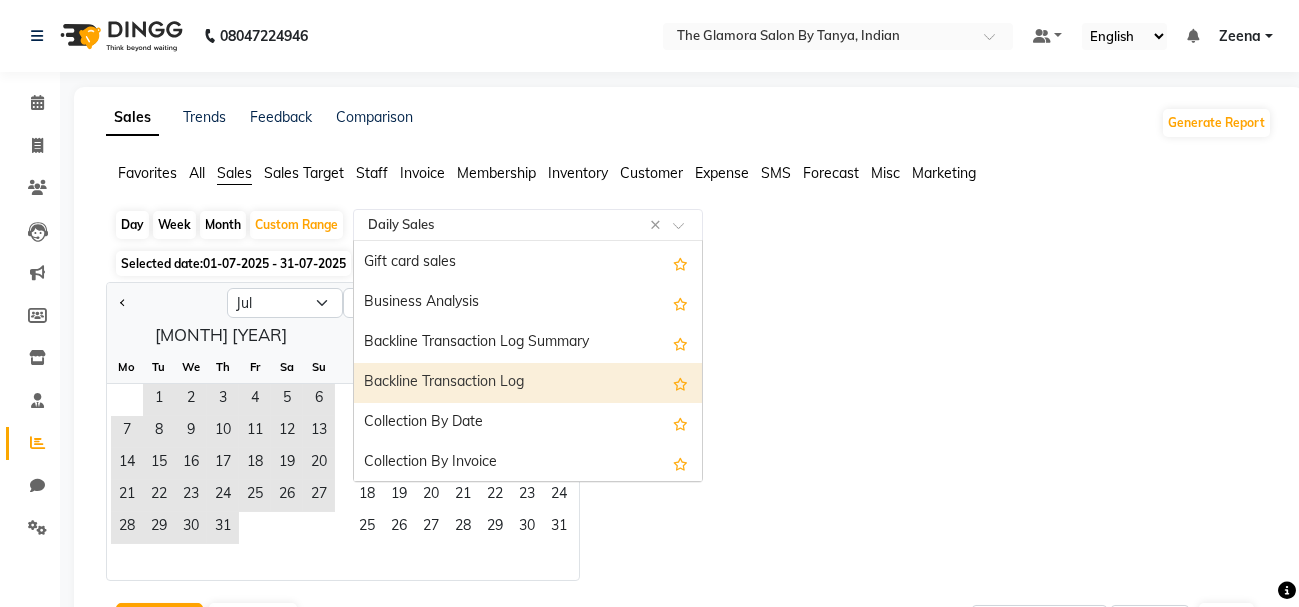scroll, scrollTop: 0, scrollLeft: 0, axis: both 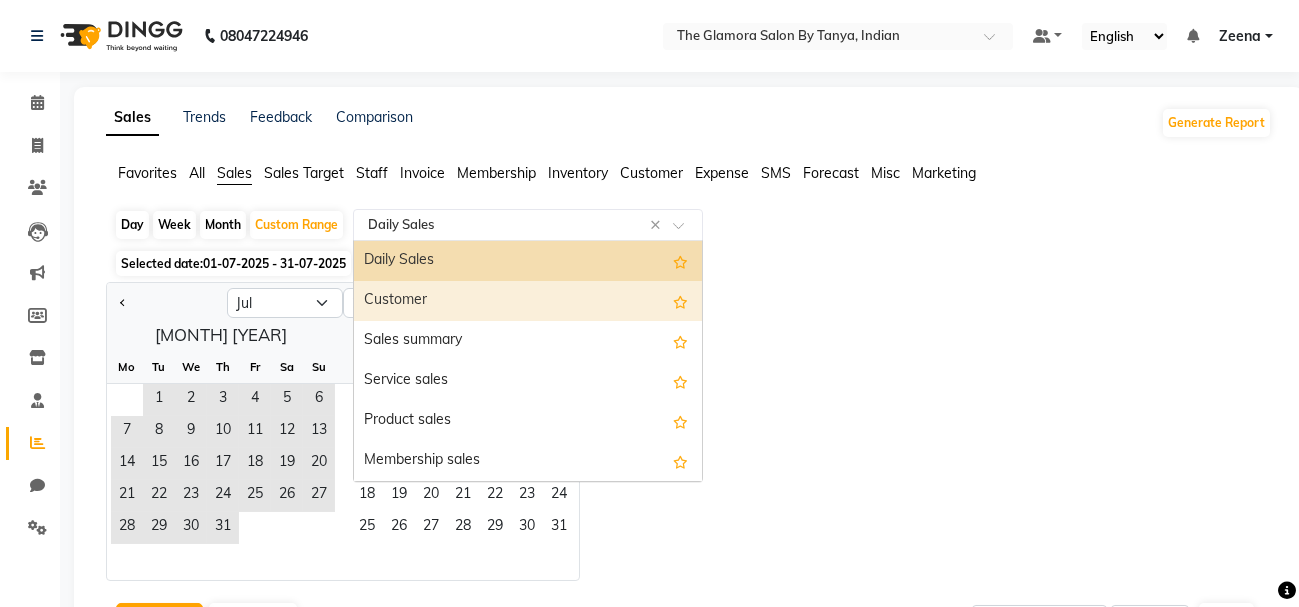 click on "Customer" at bounding box center [528, 301] 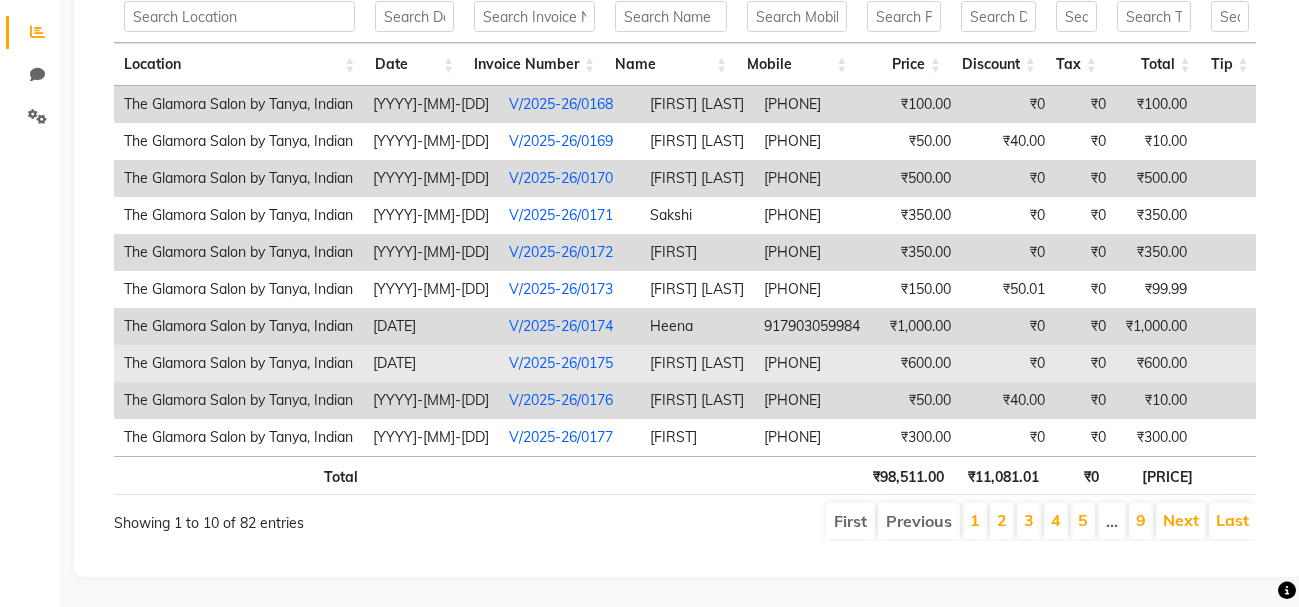 scroll, scrollTop: 0, scrollLeft: 0, axis: both 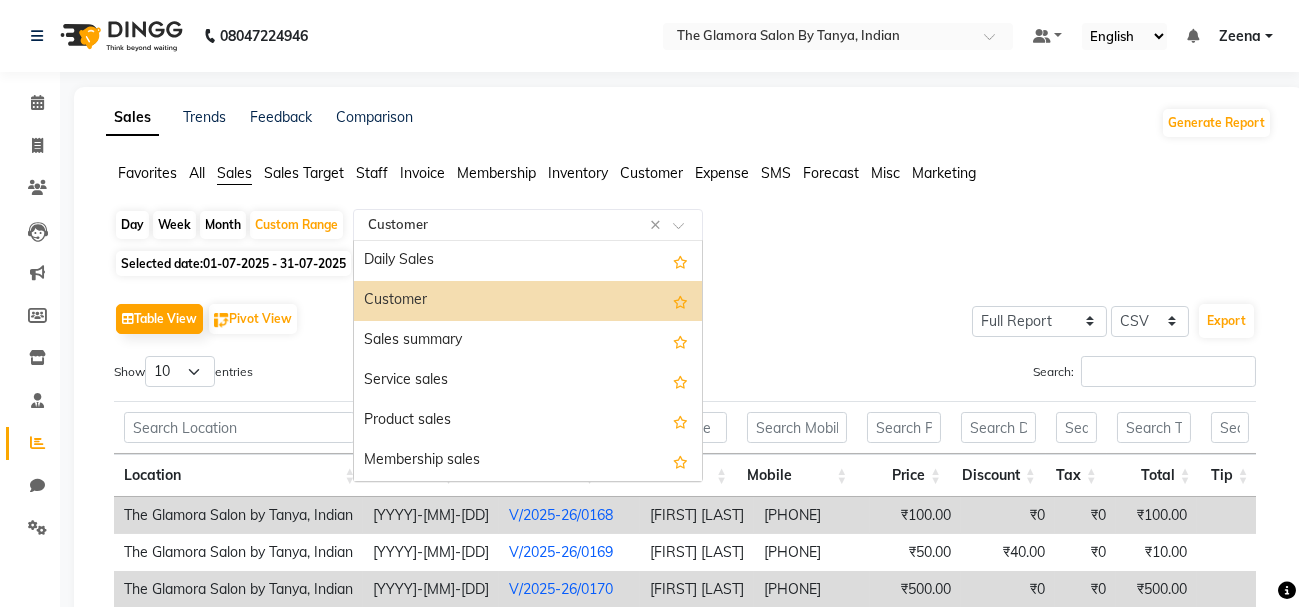 click 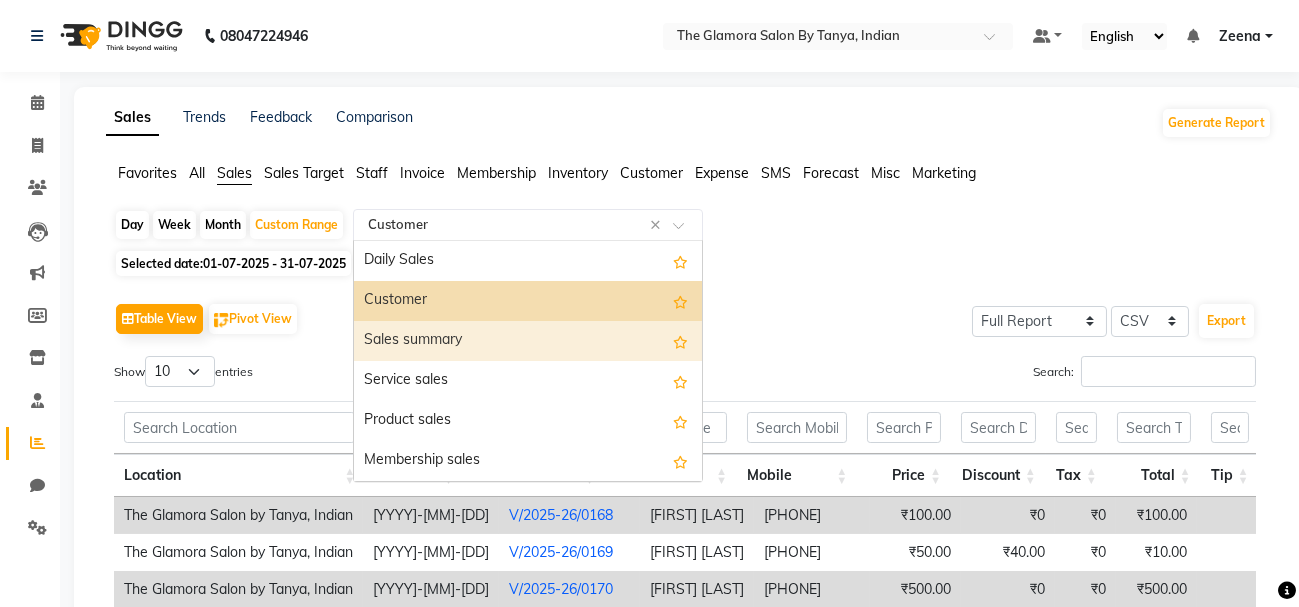 click on "Sales summary" at bounding box center (528, 341) 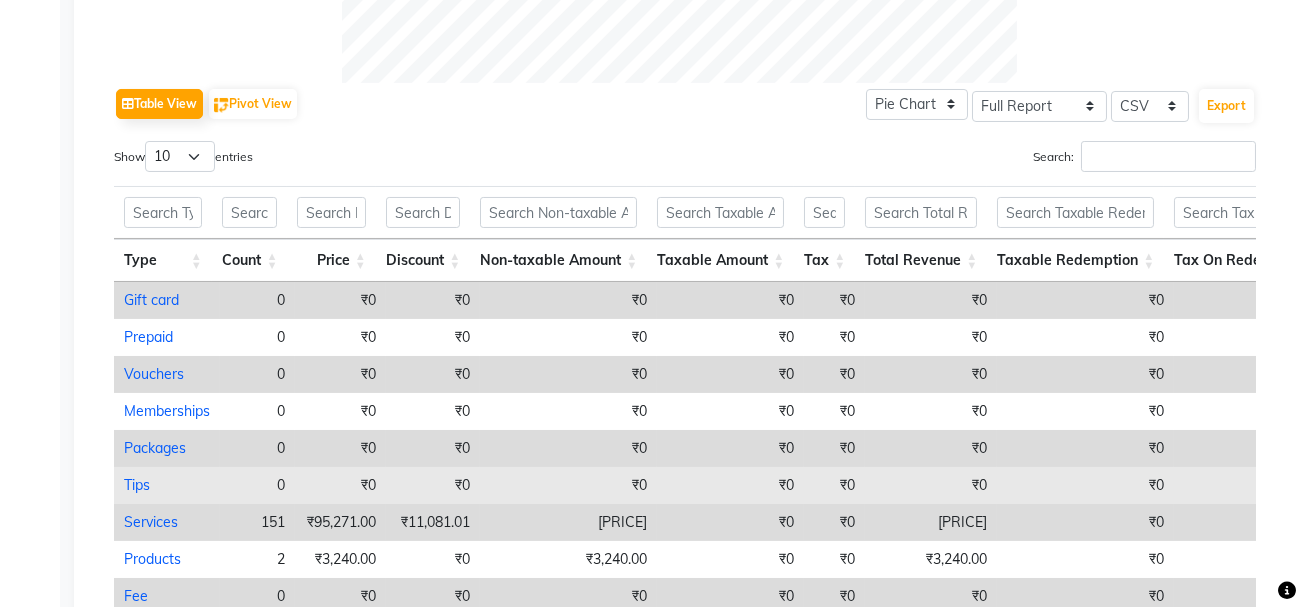 scroll, scrollTop: 1103, scrollLeft: 0, axis: vertical 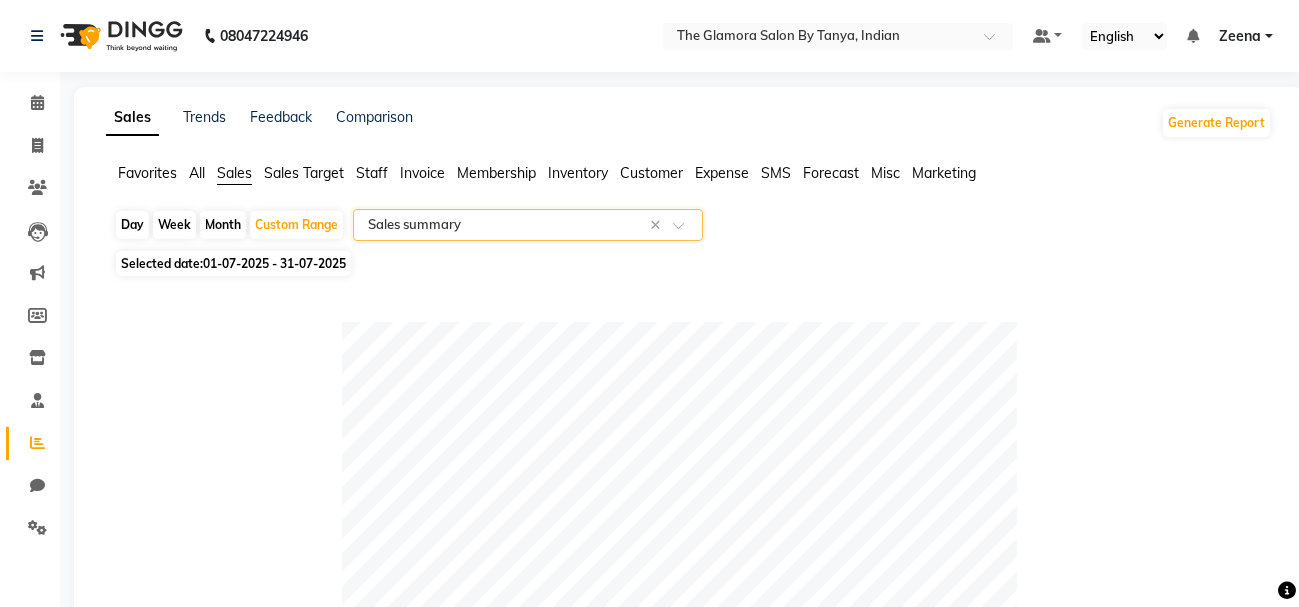 click 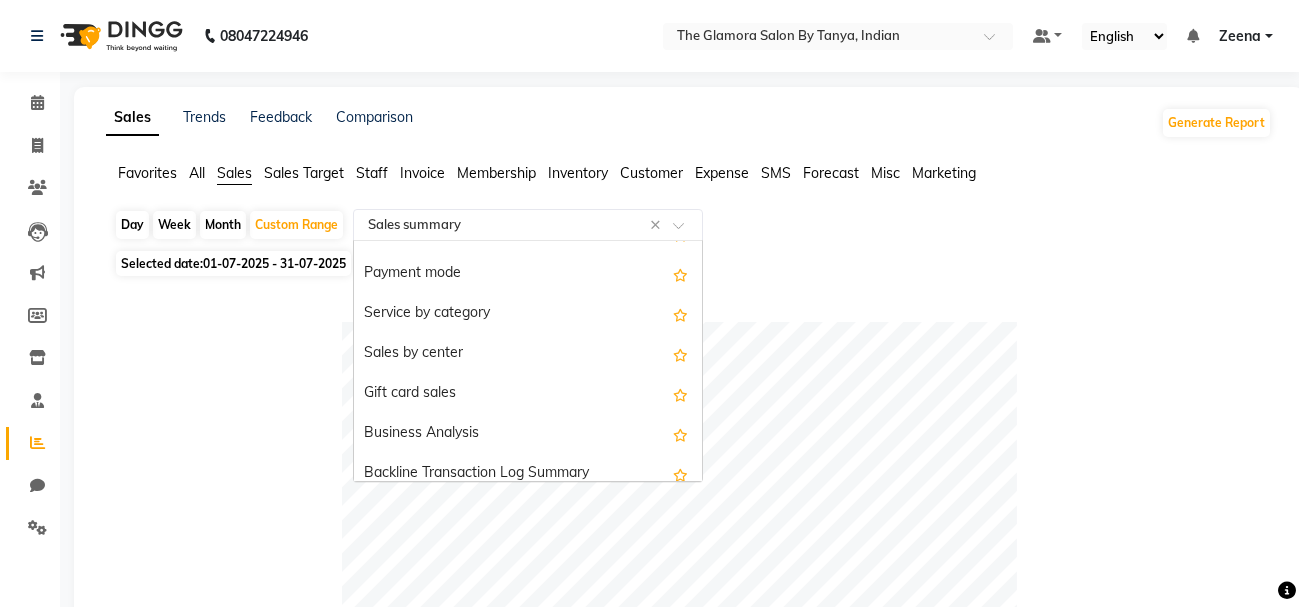 scroll, scrollTop: 350, scrollLeft: 0, axis: vertical 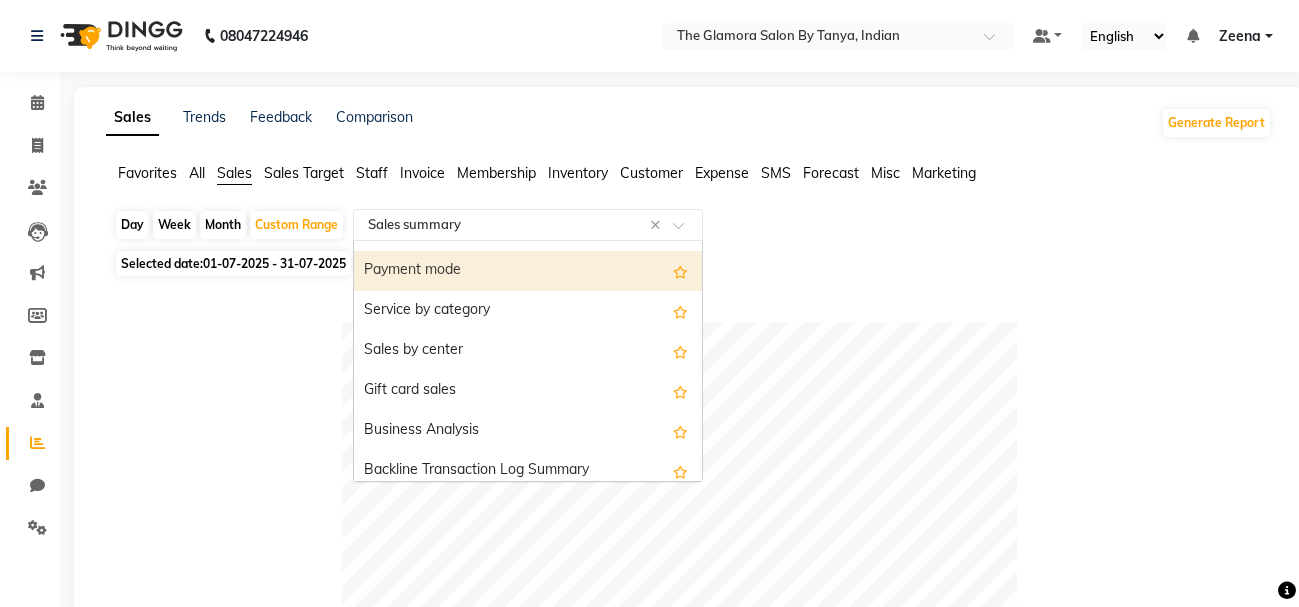 click 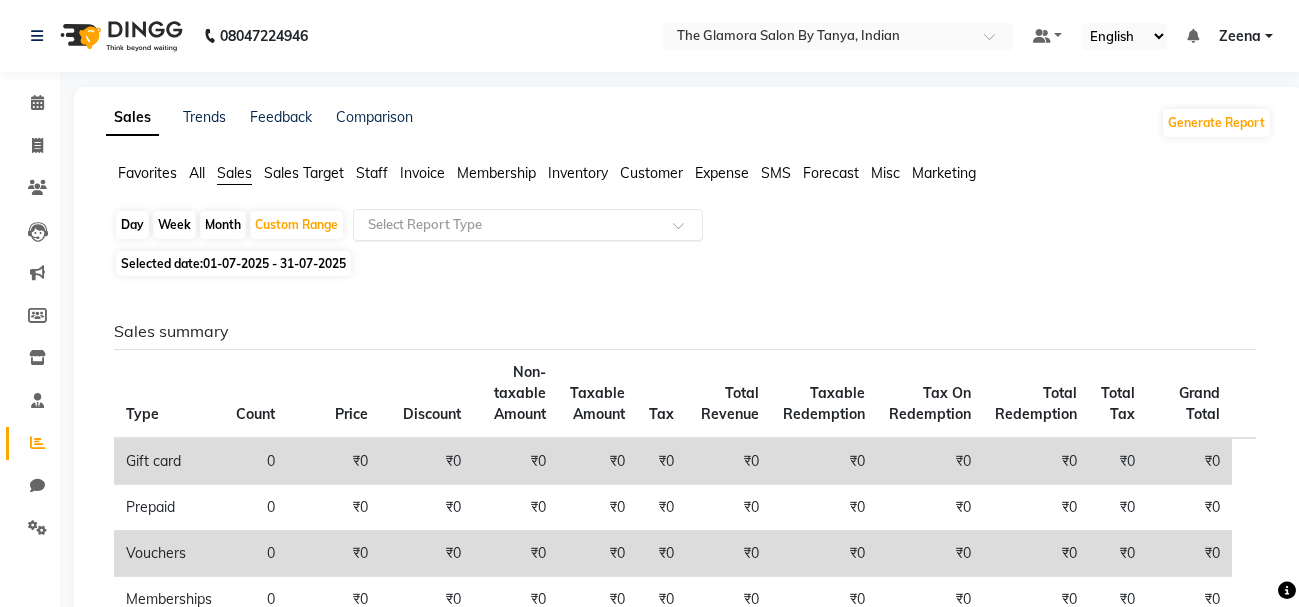 click on "Gift card" 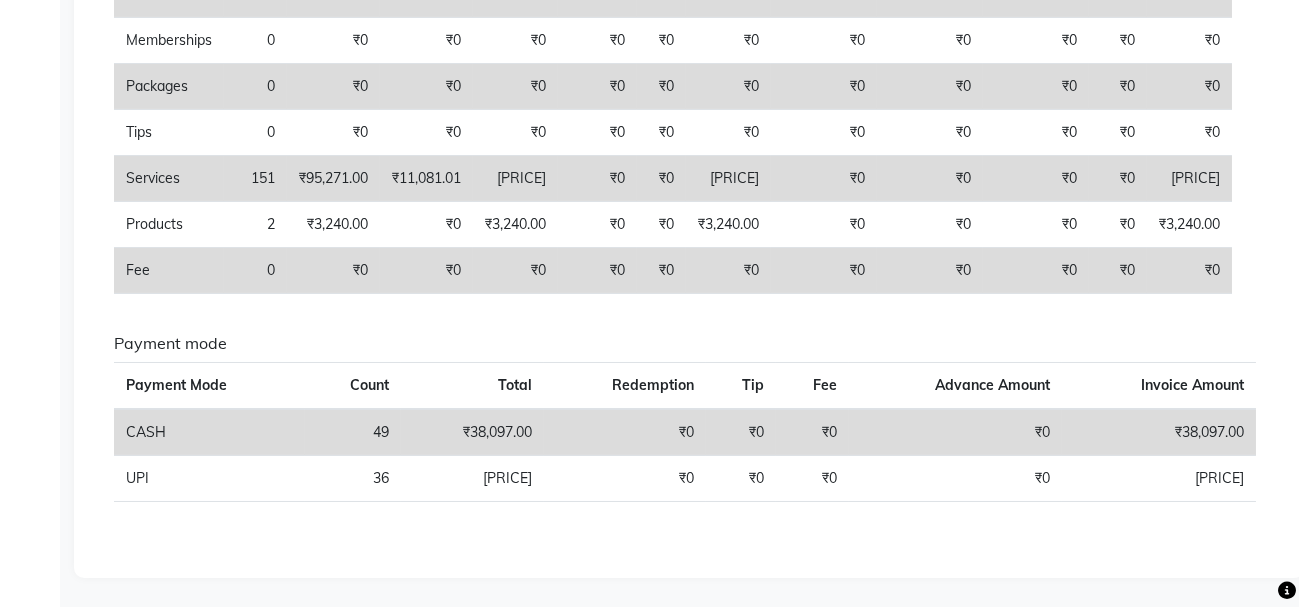 scroll, scrollTop: 78, scrollLeft: 0, axis: vertical 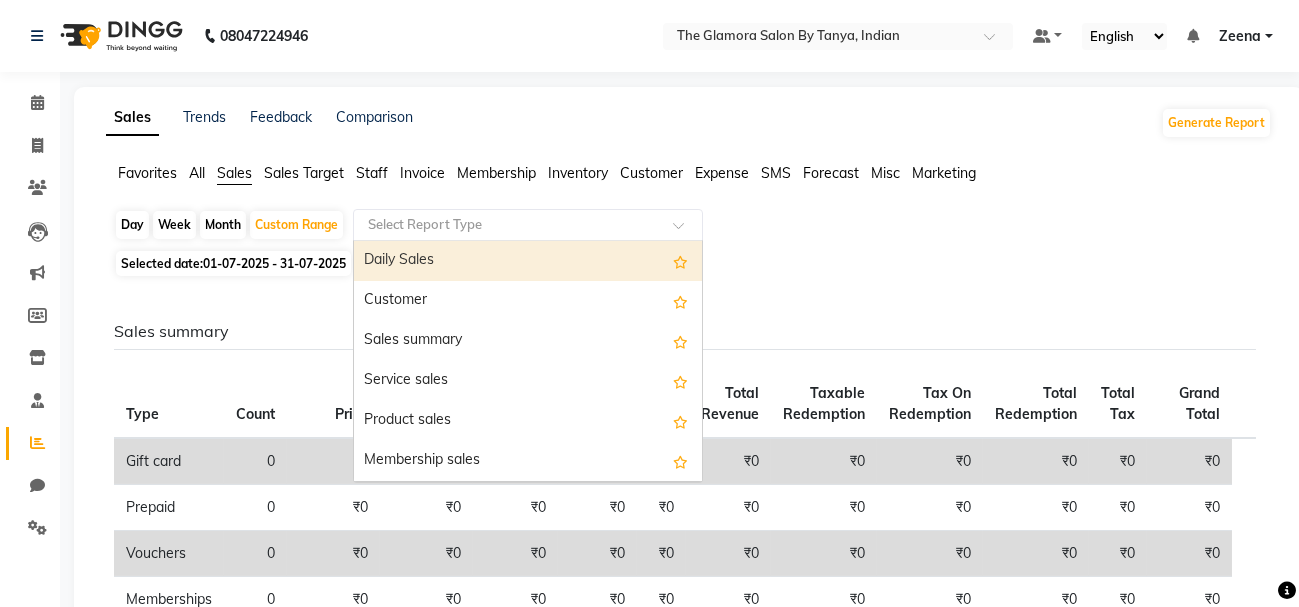 click 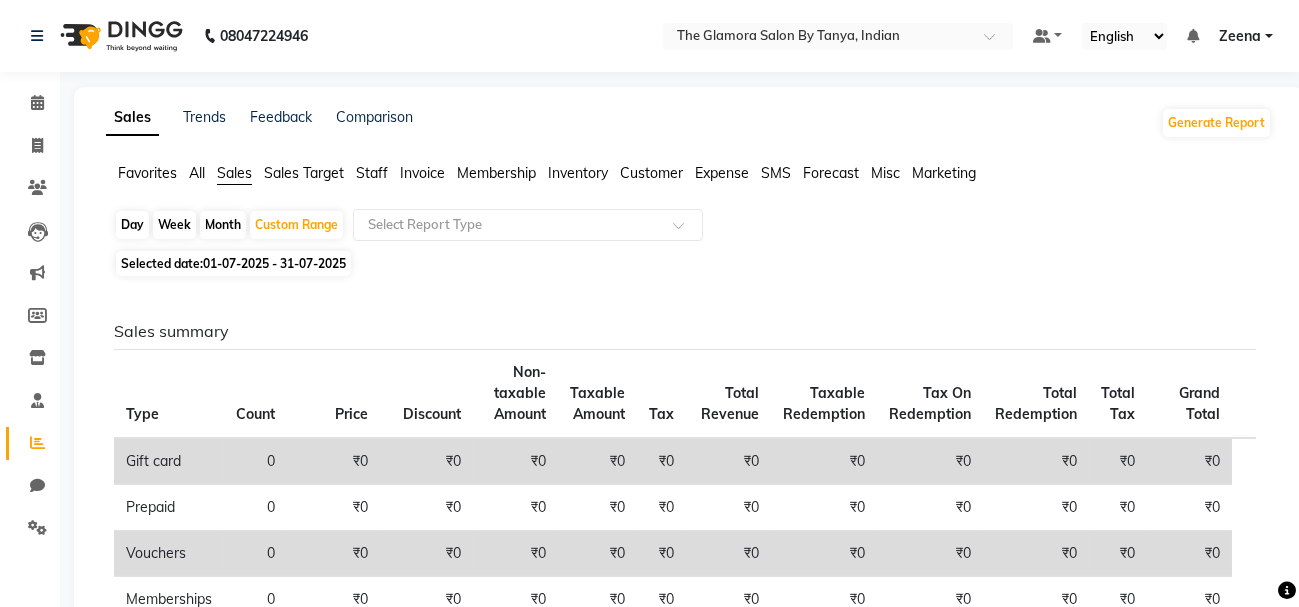 click on "Sales summary Type Count Price Discount Non-taxable Amount Taxable Amount Tax Total Revenue Taxable Redemption Tax On Redemption Total Redemption Total Tax Grand Total  Gift card [NUMBER] [PRICE] [PRICE] [PRICE] [PRICE] [PRICE] [PRICE] [PRICE] [PRICE] [PRICE] [PRICE] [PRICE]  Prepaid [NUMBER] [PRICE] [PRICE] [PRICE] [PRICE] [PRICE] [PRICE] [PRICE] [PRICE] [PRICE] [PRICE] [PRICE]  Vouchers [NUMBER] [PRICE] [PRICE] [PRICE] [PRICE] [PRICE] [PRICE] [PRICE] [PRICE] [PRICE] [PRICE] [PRICE]  Memberships [NUMBER] [PRICE] [PRICE] [PRICE] [PRICE] [PRICE] [PRICE] [PRICE] [PRICE] [PRICE] [PRICE] [PRICE]  Packages [NUMBER] [PRICE] [PRICE] [PRICE] [PRICE] [PRICE] [PRICE] [PRICE] [PRICE] [PRICE] [PRICE] [PRICE]  Tips [NUMBER] [PRICE] [PRICE] [PRICE] [PRICE] [PRICE] [PRICE] [PRICE] [PRICE] [PRICE] [PRICE] [PRICE]  Services [NUMBER] [PRICE] [PRICE] [PRICE] [PRICE] [PRICE] [PRICE] [PRICE] [PRICE] [PRICE] [PRICE]  Products [NUMBER] [PRICE] [PRICE] [PRICE] [PRICE] [PRICE] [PRICE] [PRICE] [PRICE] [PRICE] [PRICE]  Fee [NUMBER] [PRICE] [PRICE] [PRICE] [PRICE] [PRICE] [PRICE] [PRICE] [PRICE] [PRICE] [PRICE] [PRICE] Payment mode Payment Mode Count Total Redemption Tip Fee Advance Amount Invoice Amount  CASH [NUMBER] [PRICE] [PRICE] [PRICE] [PRICE] [PRICE]  UPI [NUMBER] [PRICE] [PRICE] [PRICE] [PRICE] [PRICE]" 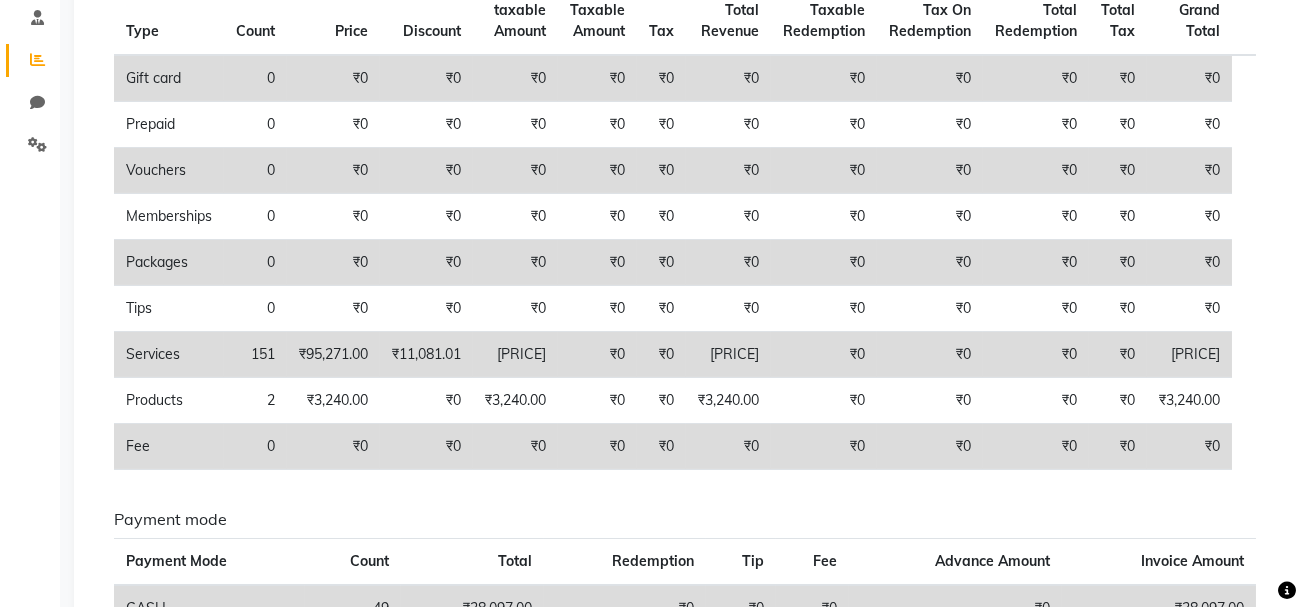 scroll, scrollTop: 0, scrollLeft: 0, axis: both 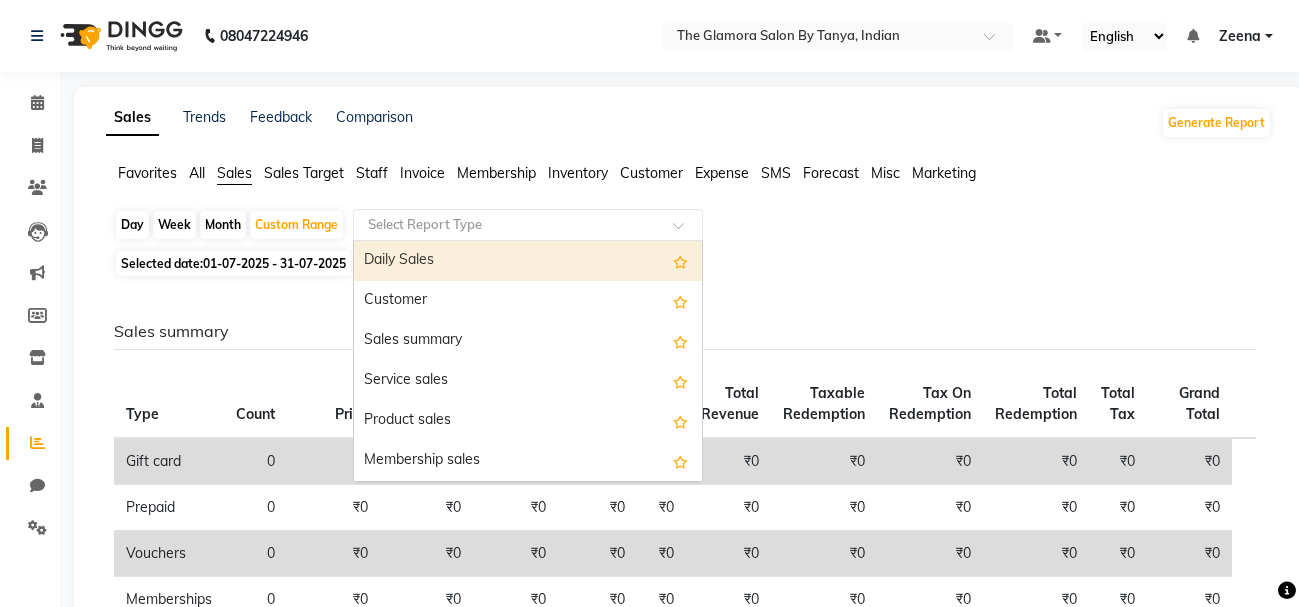 click 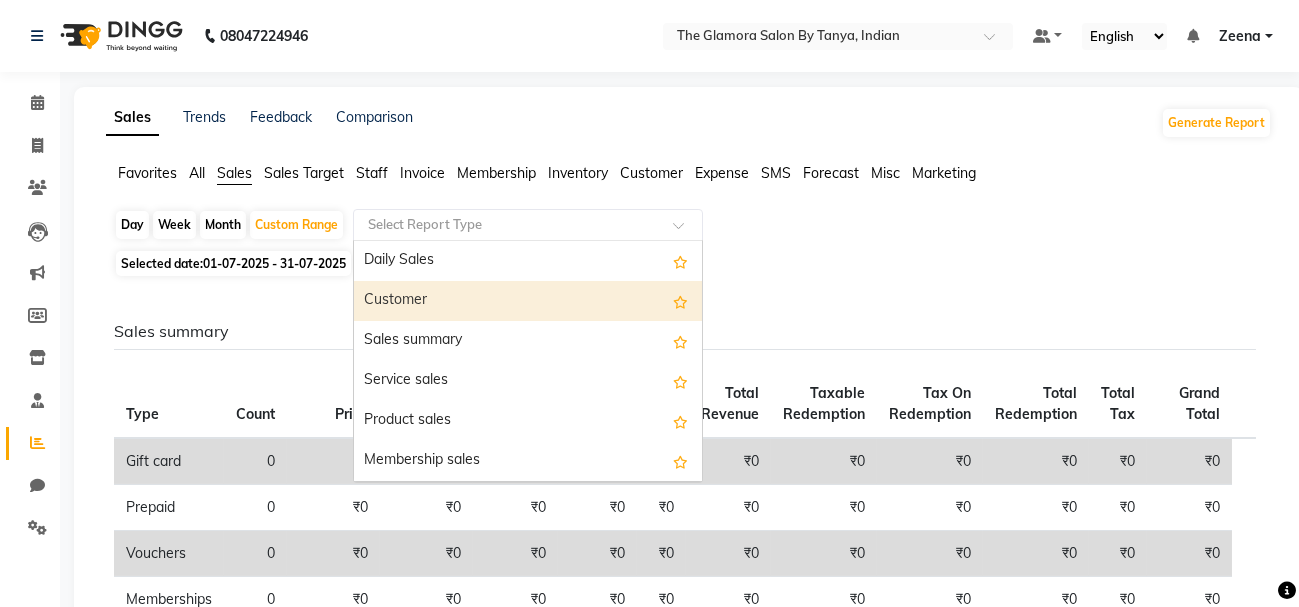 click on "Customer" at bounding box center [528, 301] 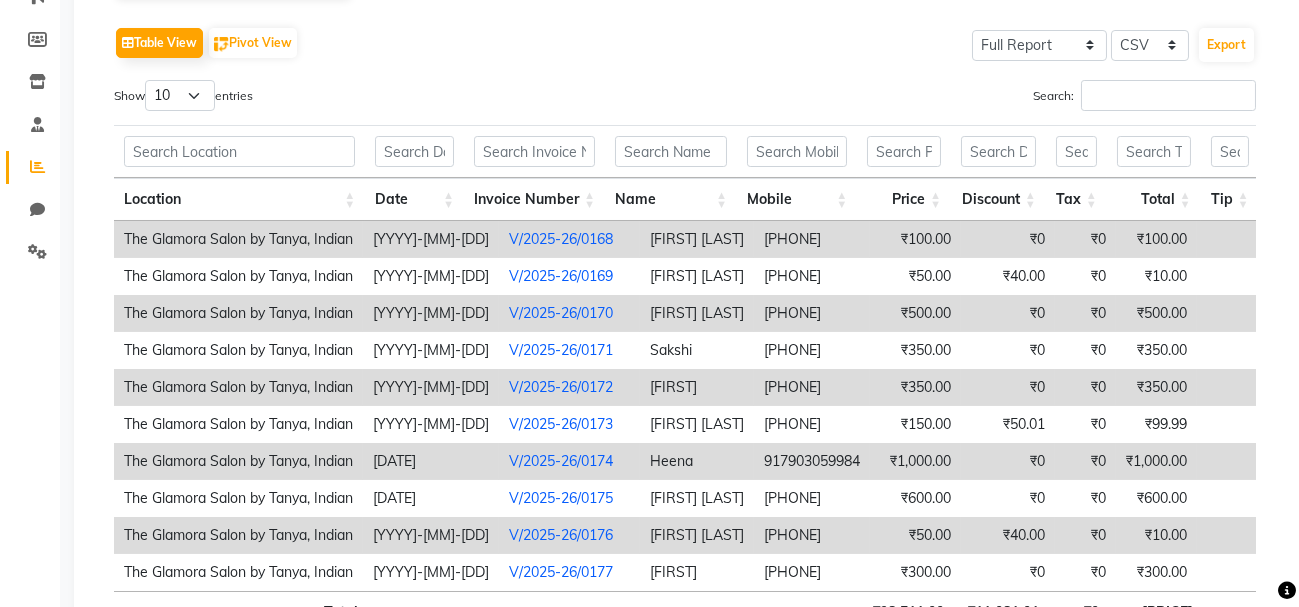 scroll, scrollTop: 442, scrollLeft: 0, axis: vertical 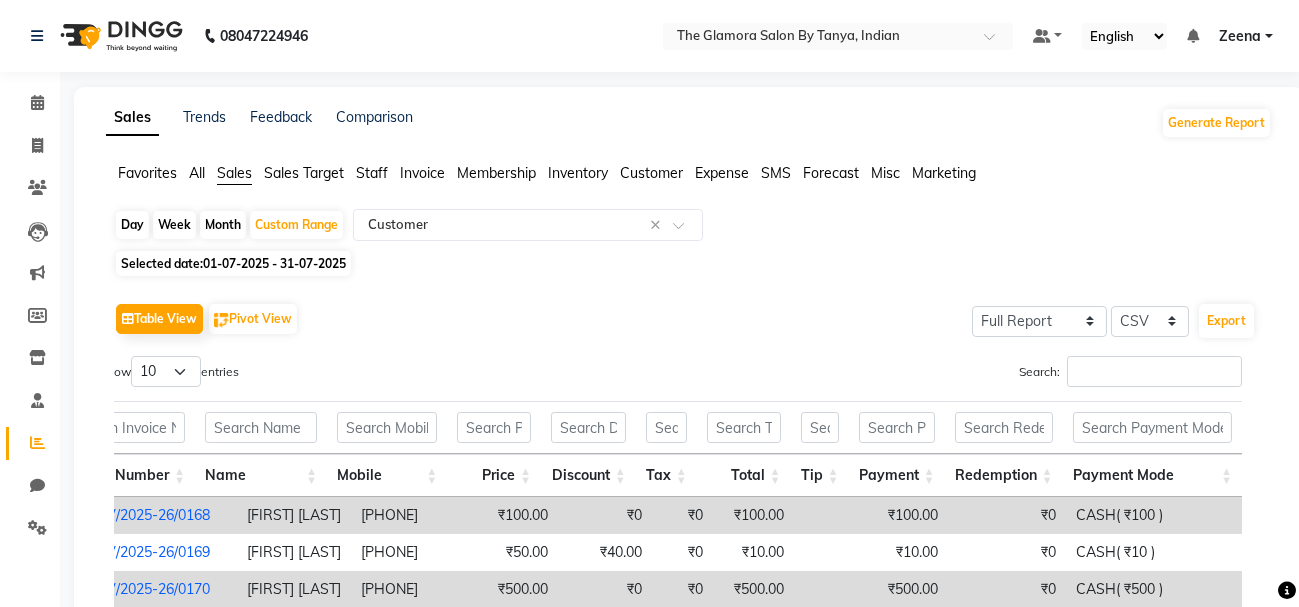 click on "Favorites All Sales Sales Target Staff Invoice Membership Inventory Customer Expense SMS Forecast Misc Marketing" 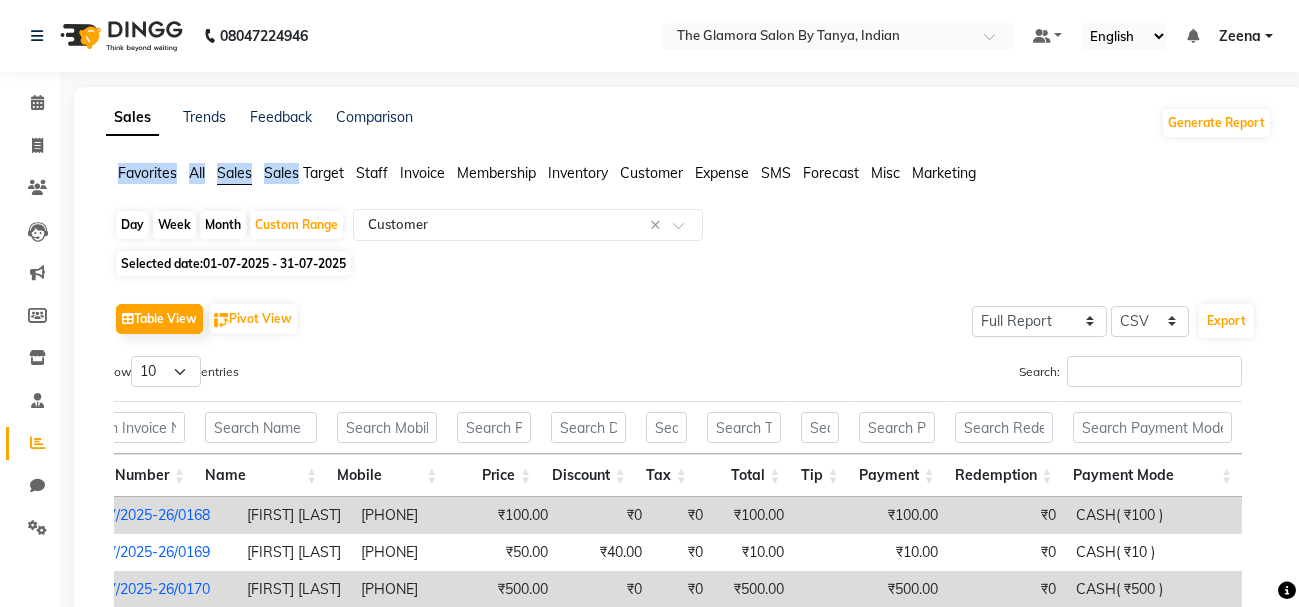click on "Sales" 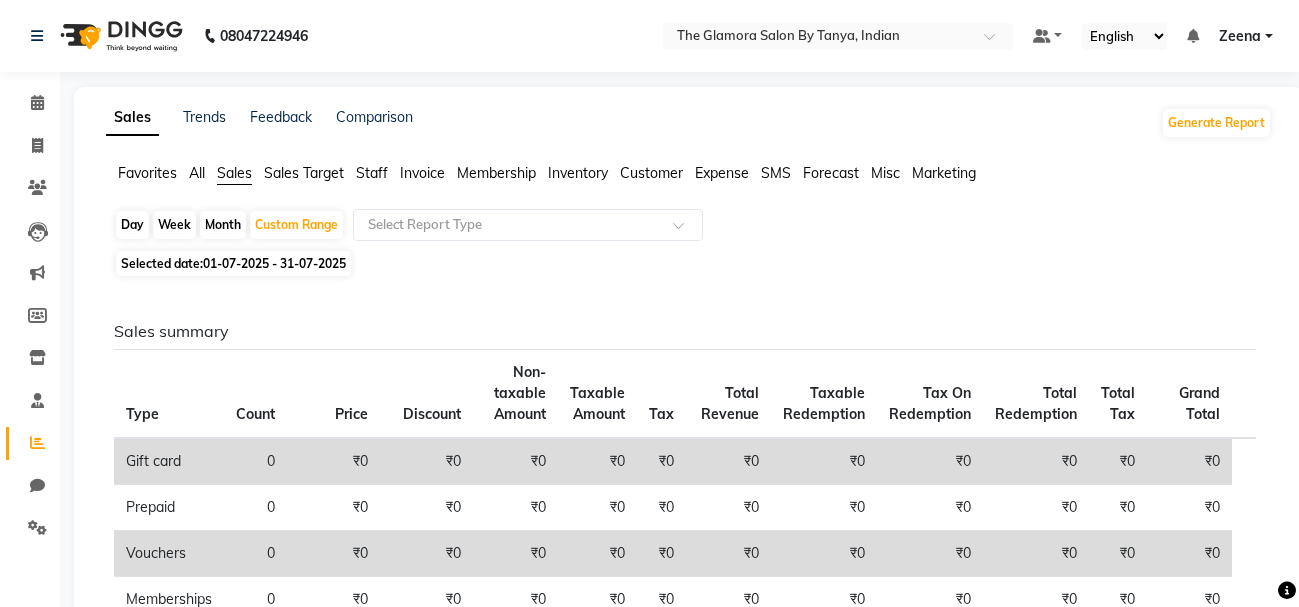 click on "Sales summary" 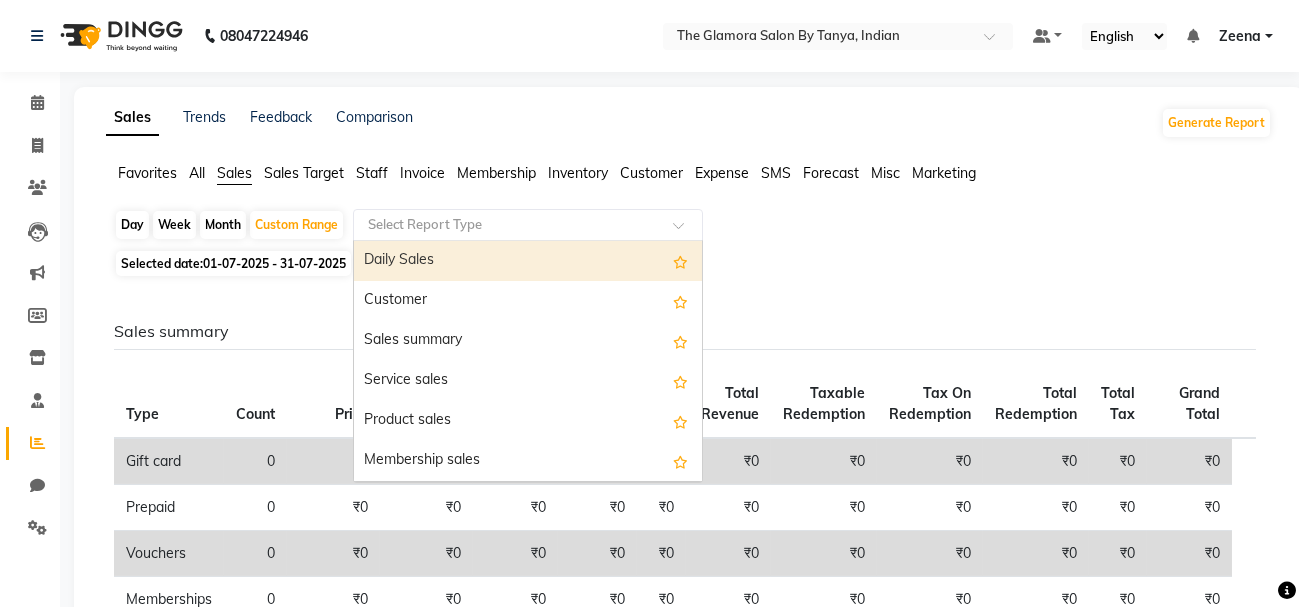 click on "Select Report Type  Daily Sales   Customer   Sales summary   Service sales   Product sales   Membership sales   Package sales   Prepaid sales   Voucher sales   Payment mode   Service by category   Sales by center   Gift card sales   Business Analysis   Backline Transaction Log Summary   Backline Transaction Log   Collection By Date   Collection By Invoice" 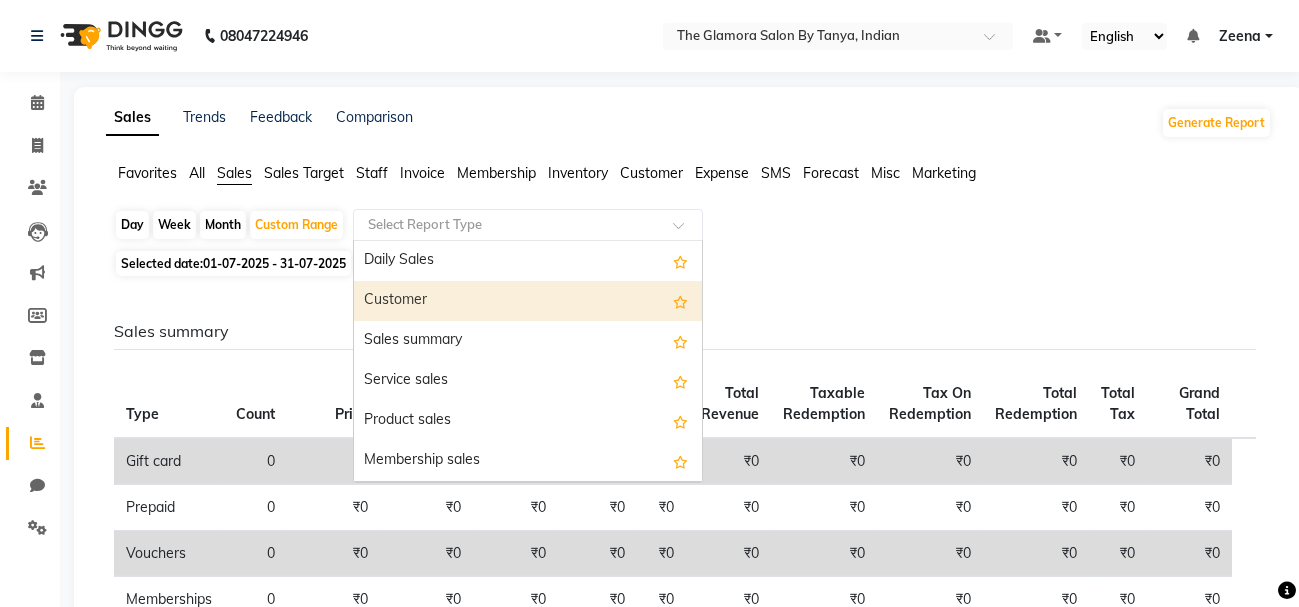 click on "Customer" at bounding box center (528, 301) 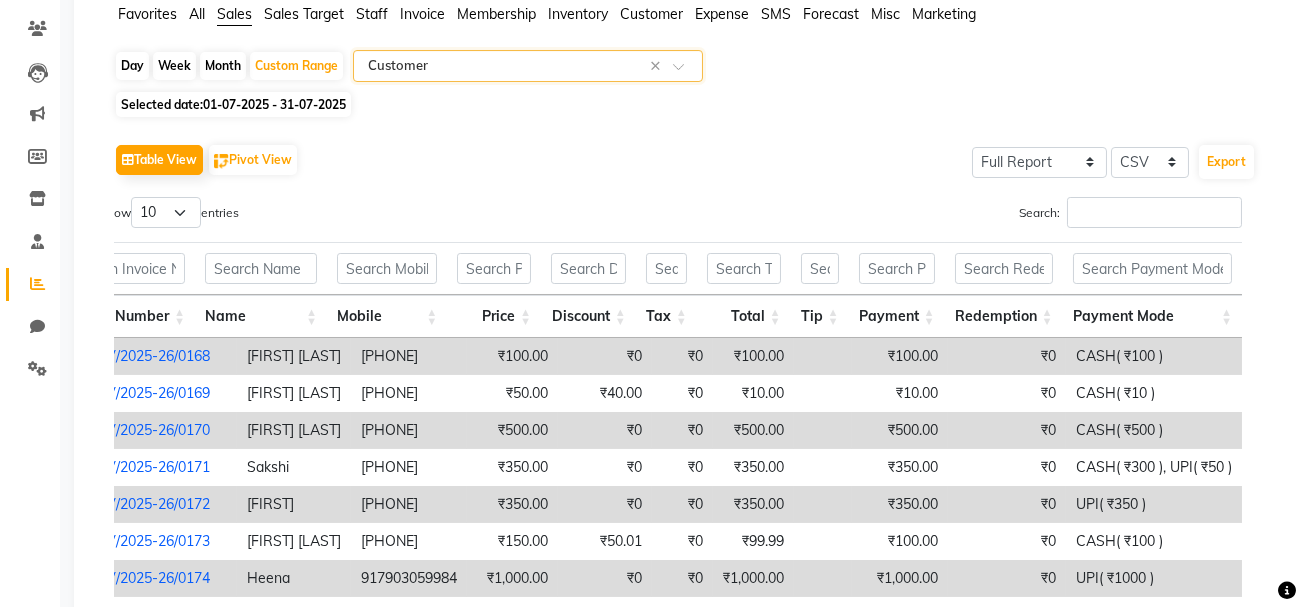 scroll, scrollTop: 158, scrollLeft: 0, axis: vertical 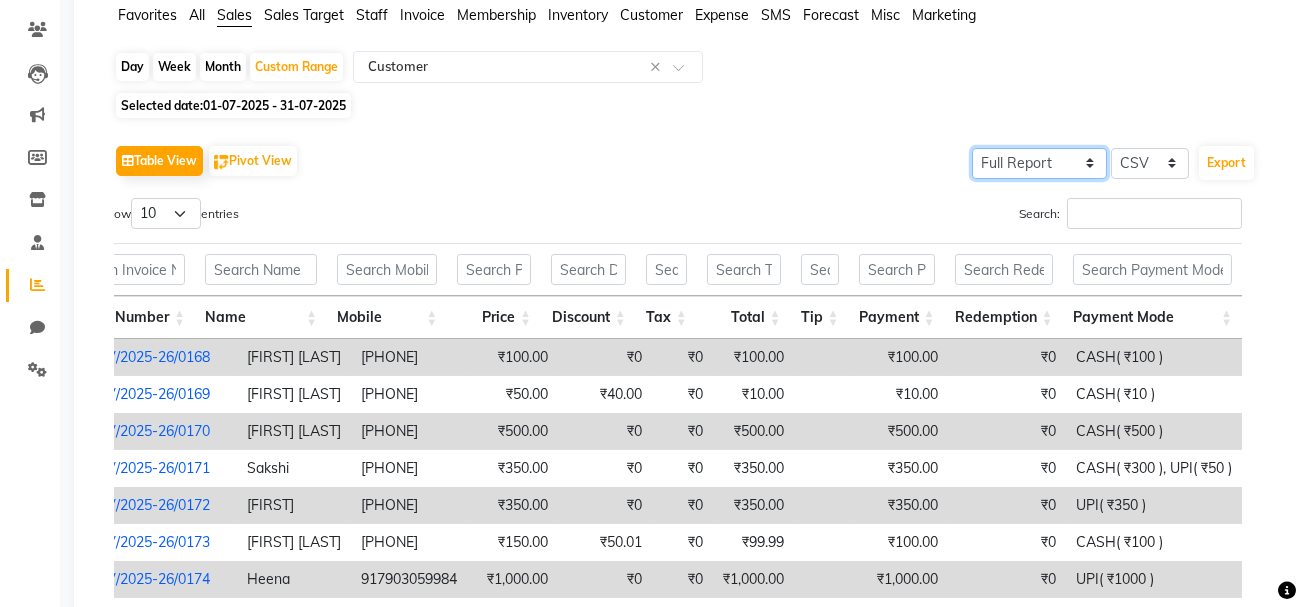 click on "Select Full Report Filtered Report" 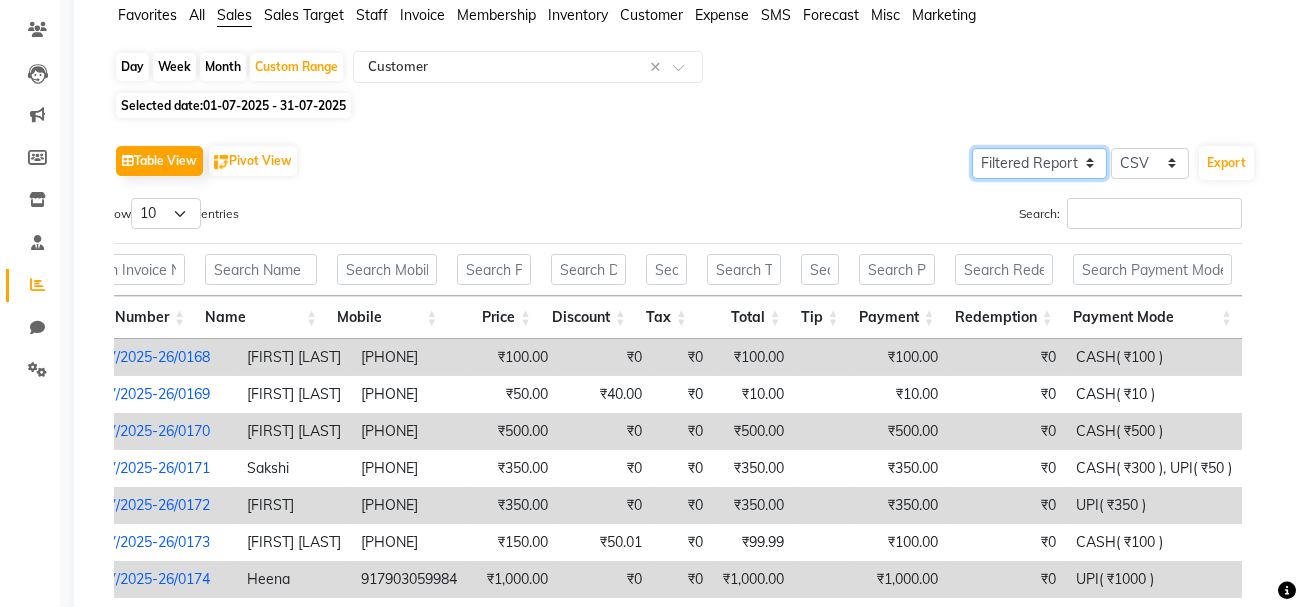 click on "Select Full Report Filtered Report" 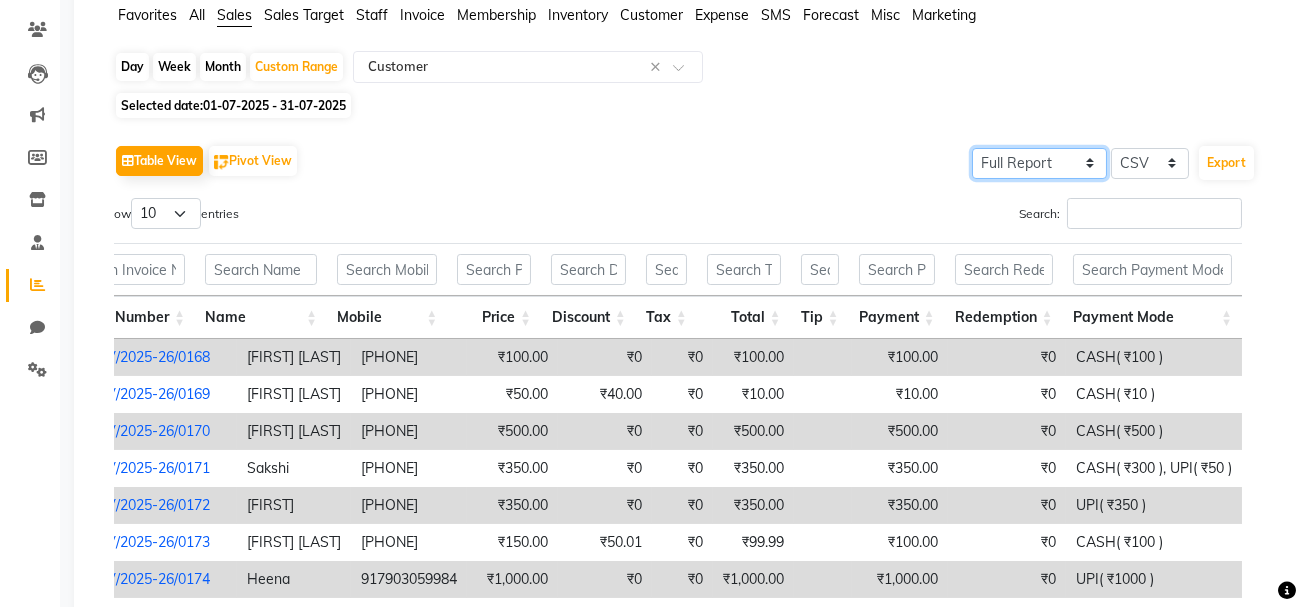 click on "Select Full Report Filtered Report" 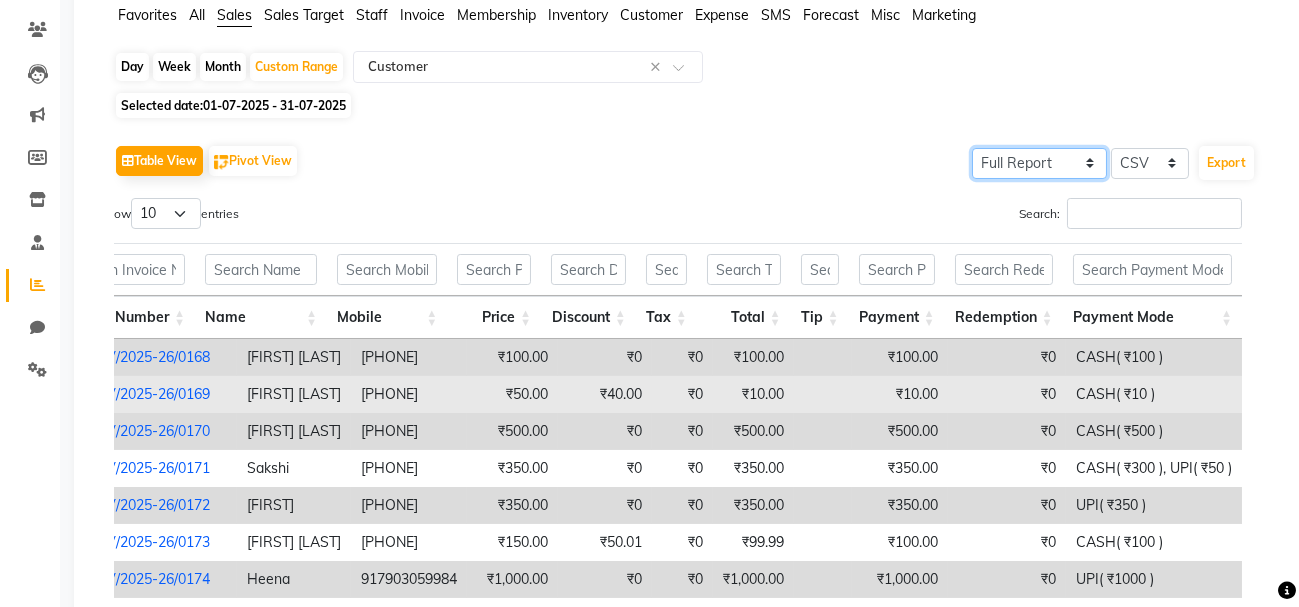 scroll, scrollTop: 442, scrollLeft: 0, axis: vertical 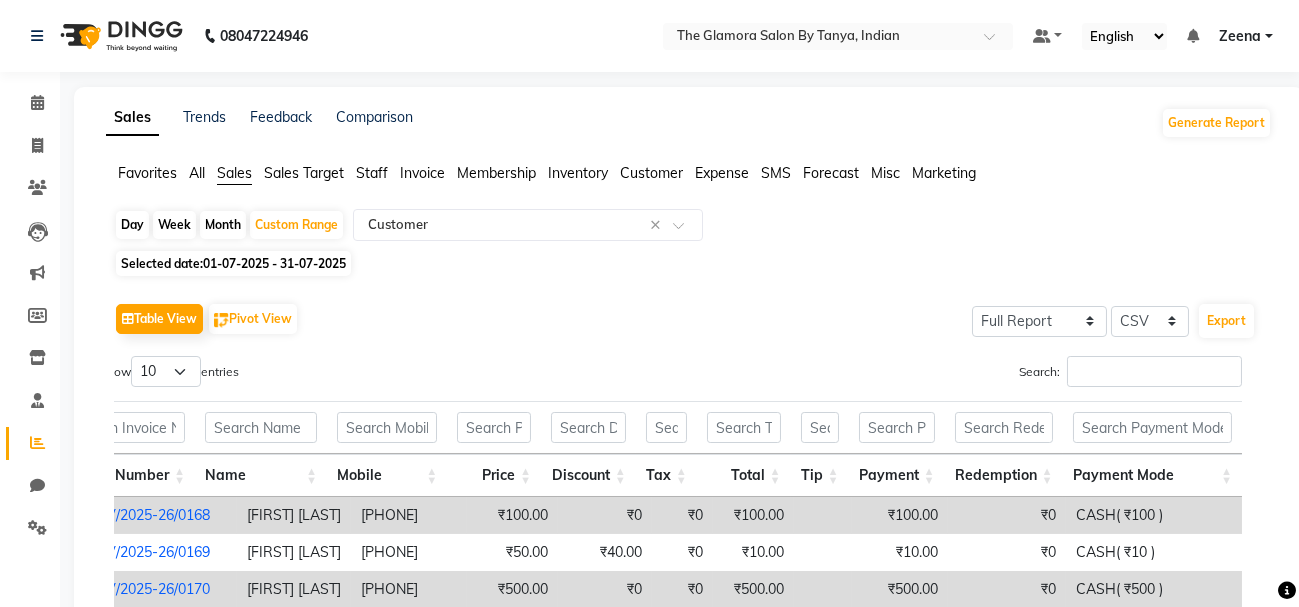 click on "Sales Target" 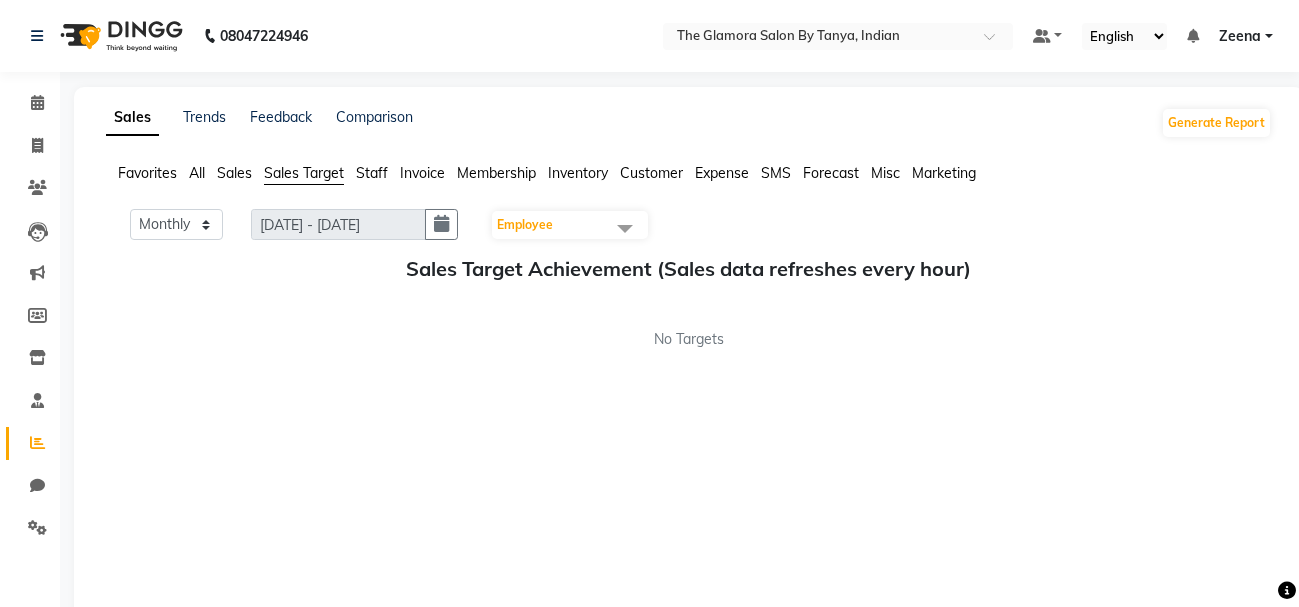 click on "Sales" 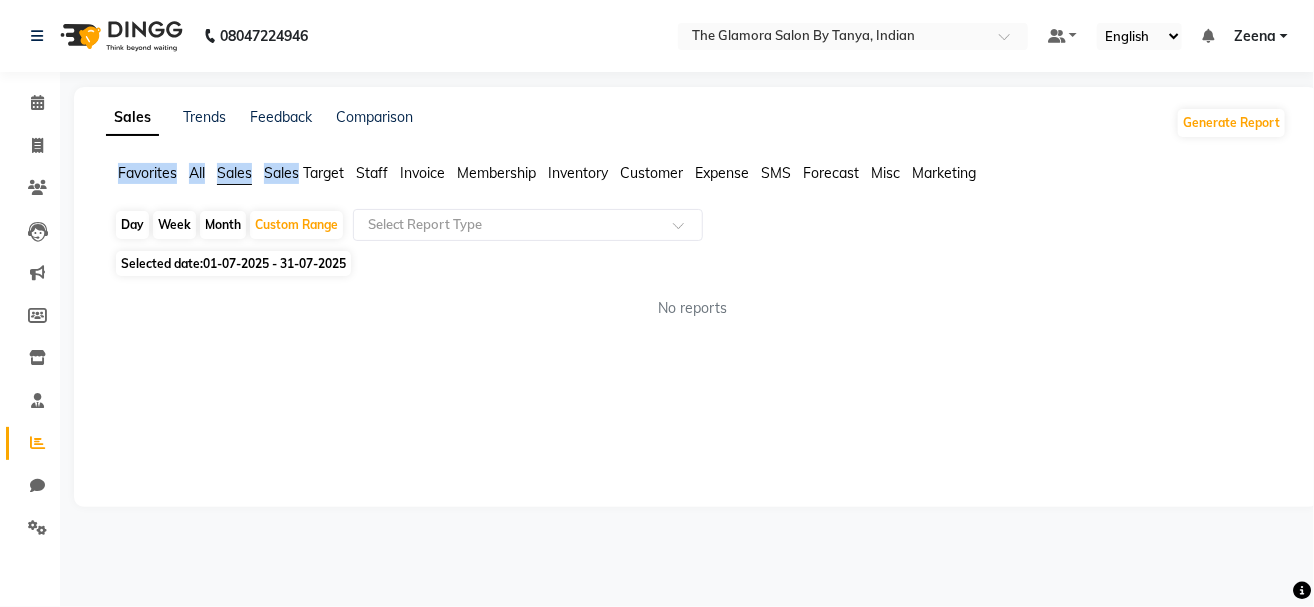 click on "Sales" 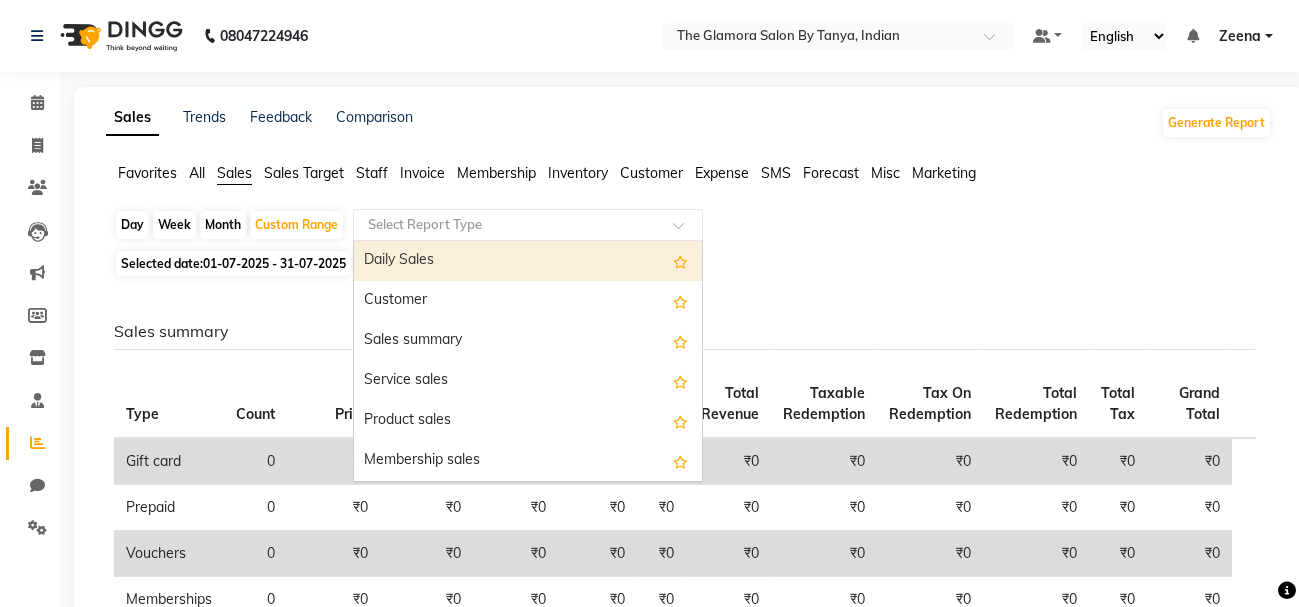 click 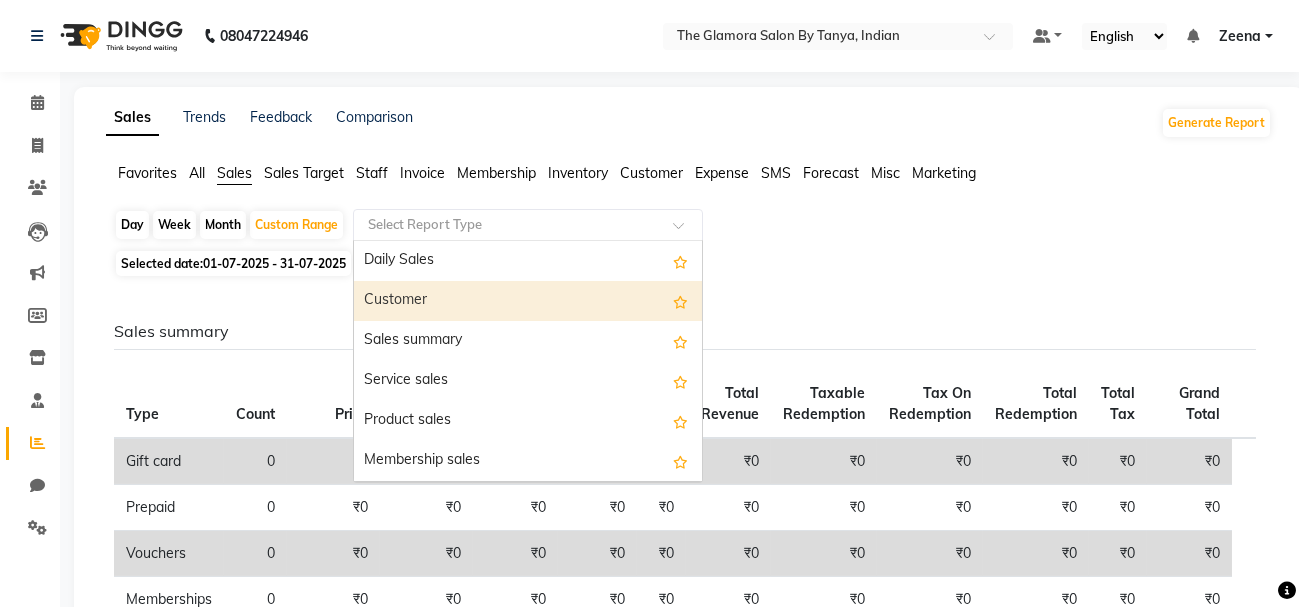 click on "Customer" at bounding box center (528, 301) 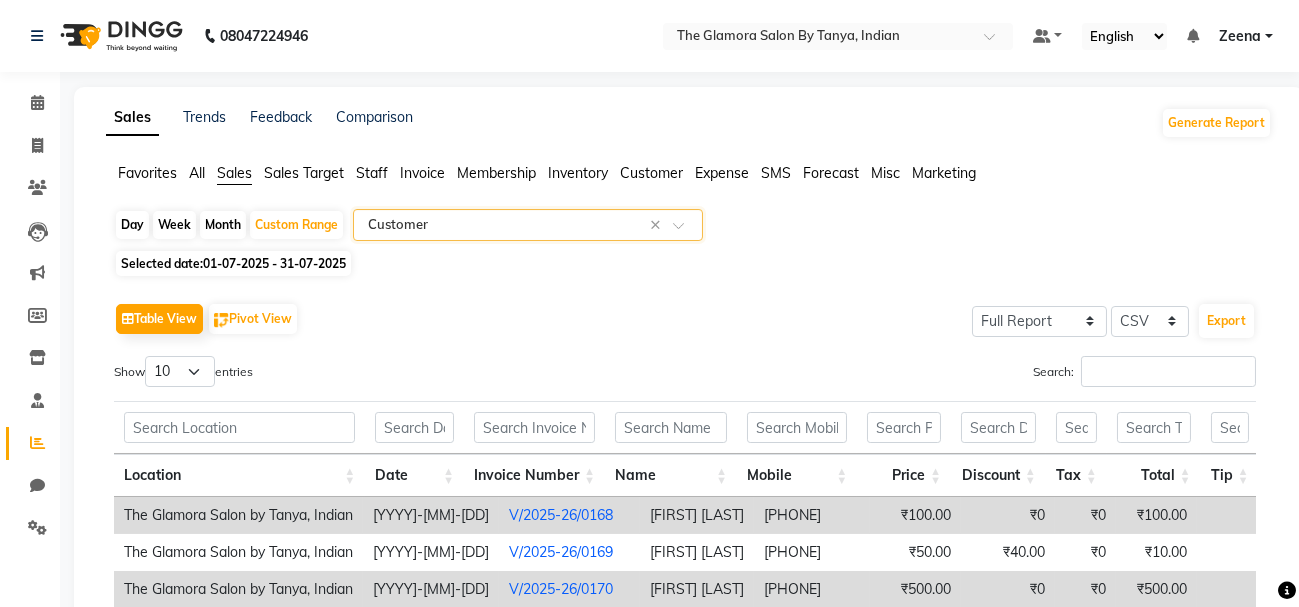 scroll, scrollTop: 442, scrollLeft: 0, axis: vertical 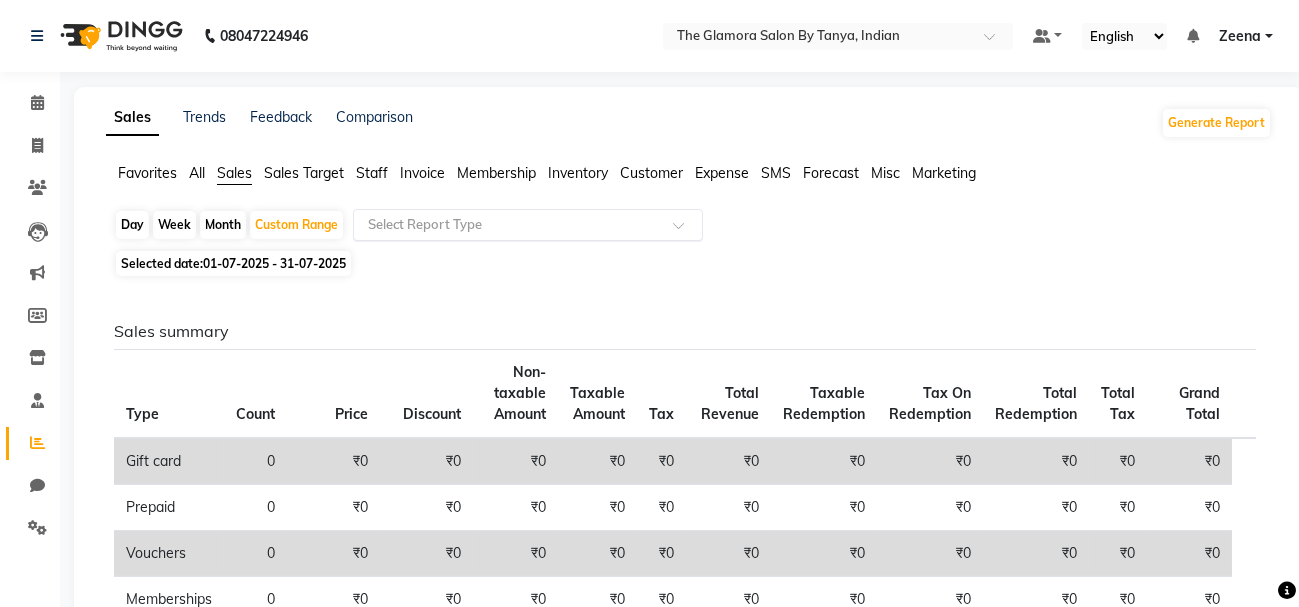 click on "Sales summary" 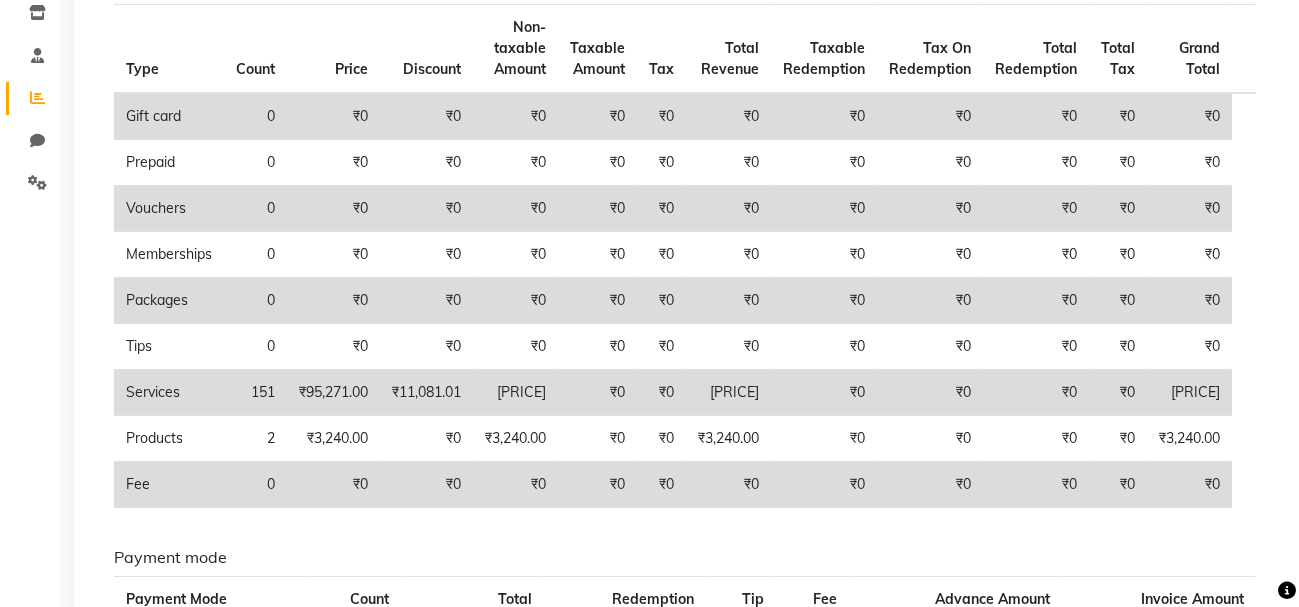 scroll, scrollTop: 559, scrollLeft: 0, axis: vertical 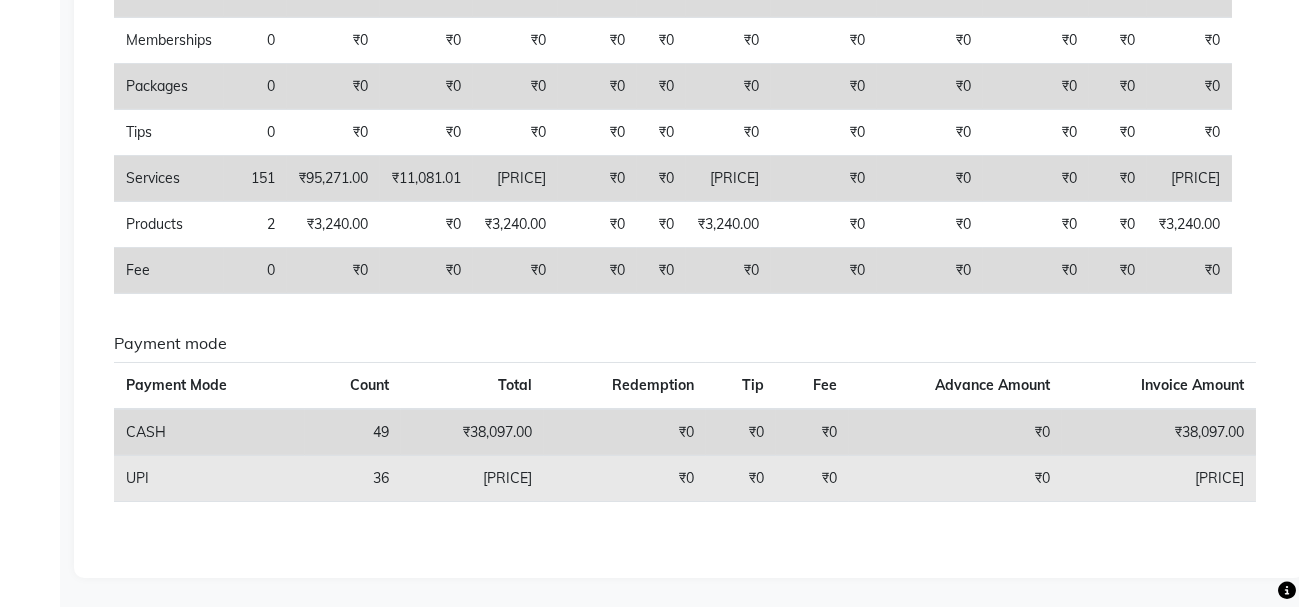 click on "[PRICE]" 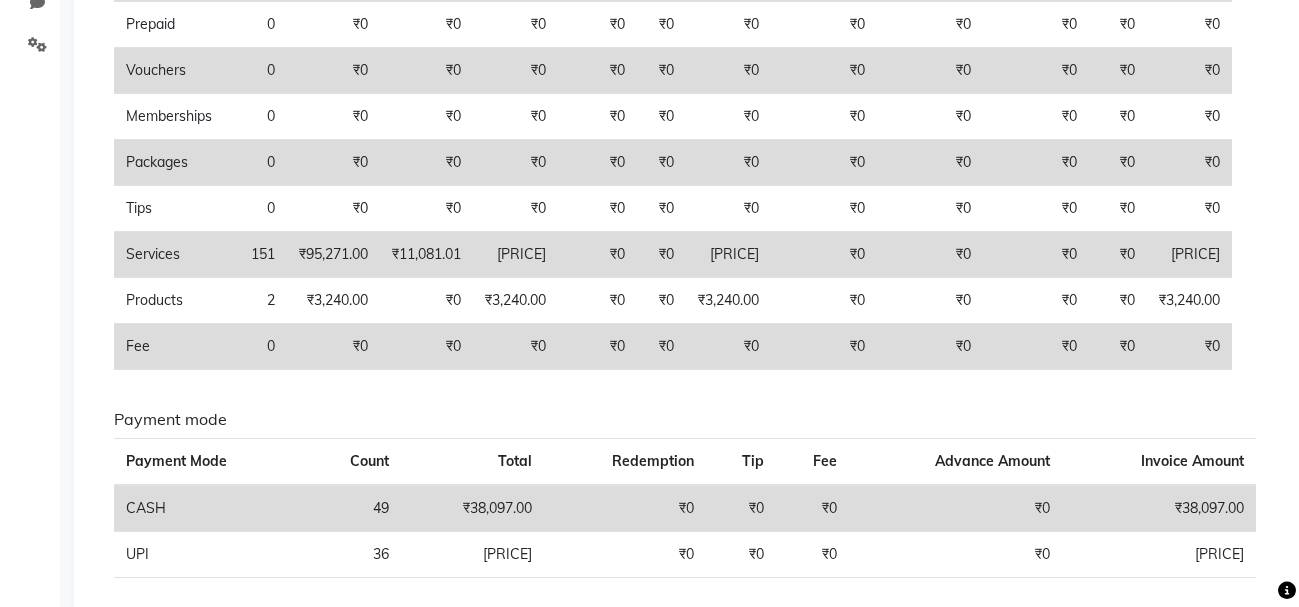 scroll, scrollTop: 559, scrollLeft: 0, axis: vertical 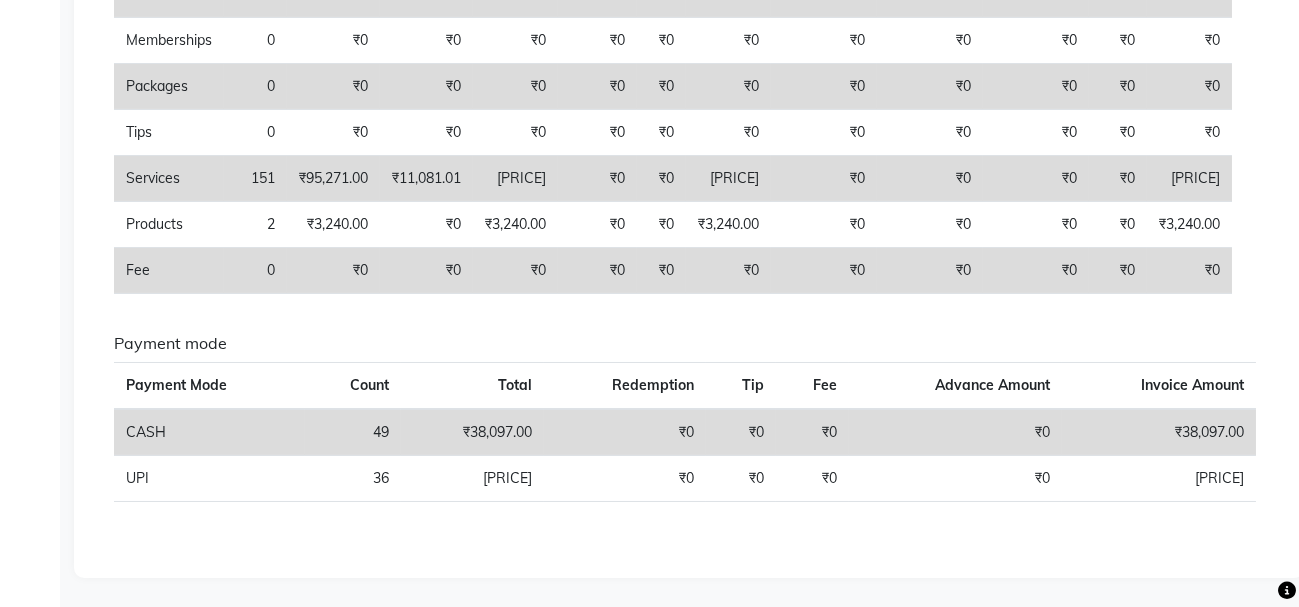 click on "Invoice Amount" 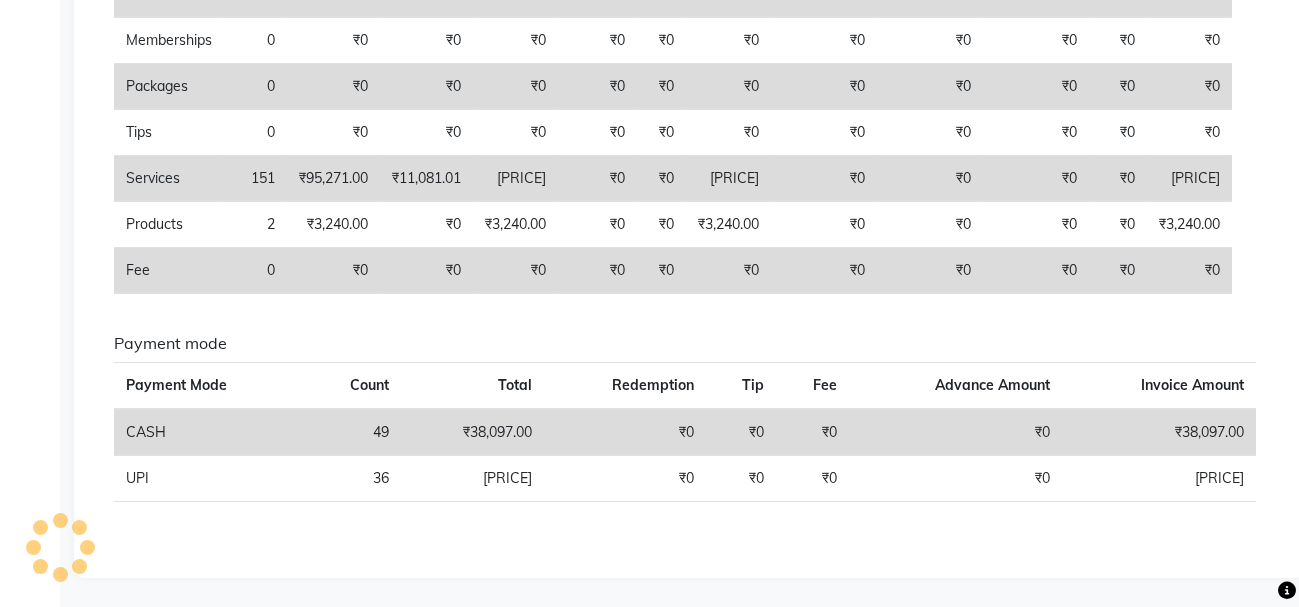 scroll, scrollTop: 0, scrollLeft: 0, axis: both 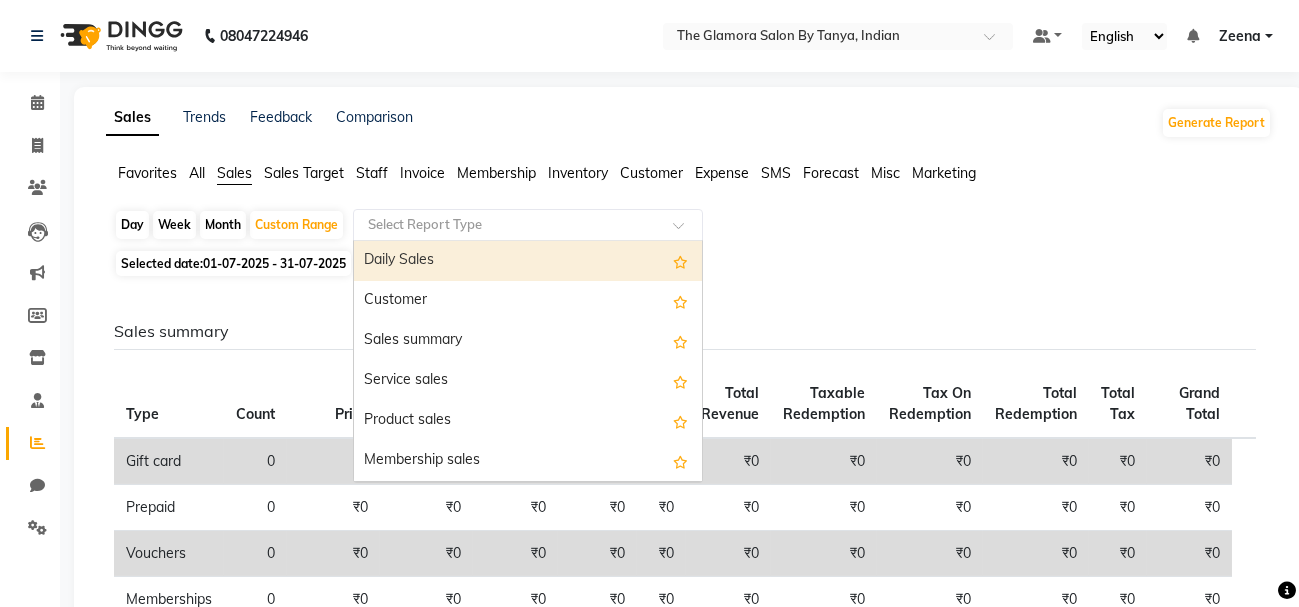 click on "Select Report Type" 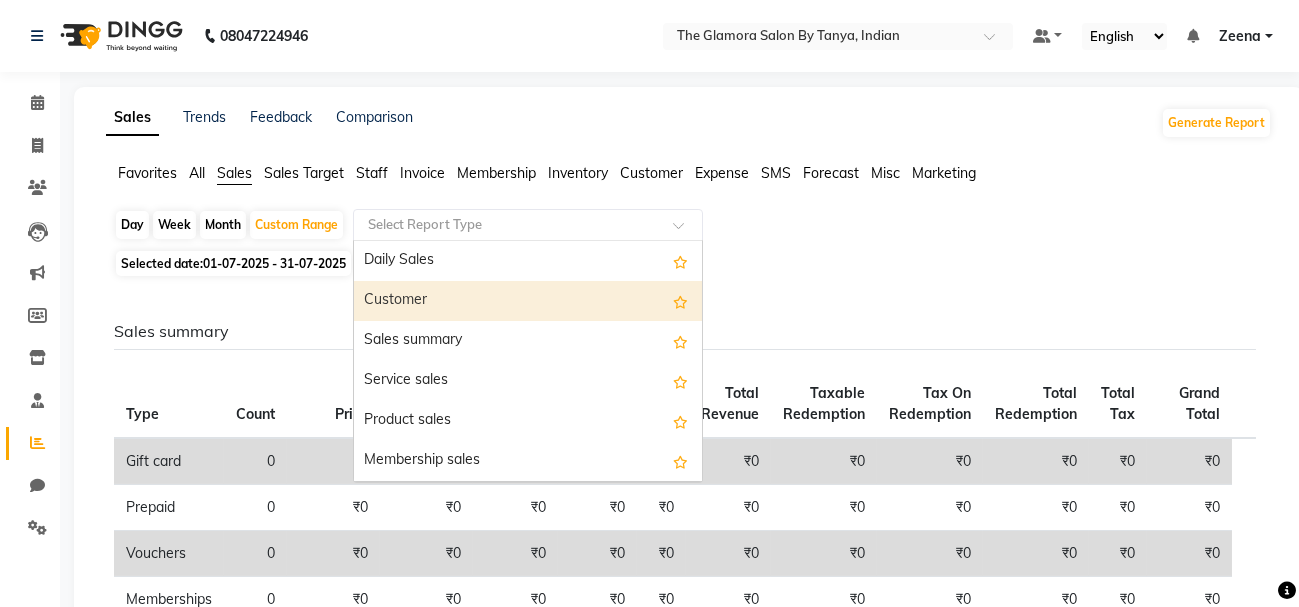 click on "Customer" at bounding box center [528, 301] 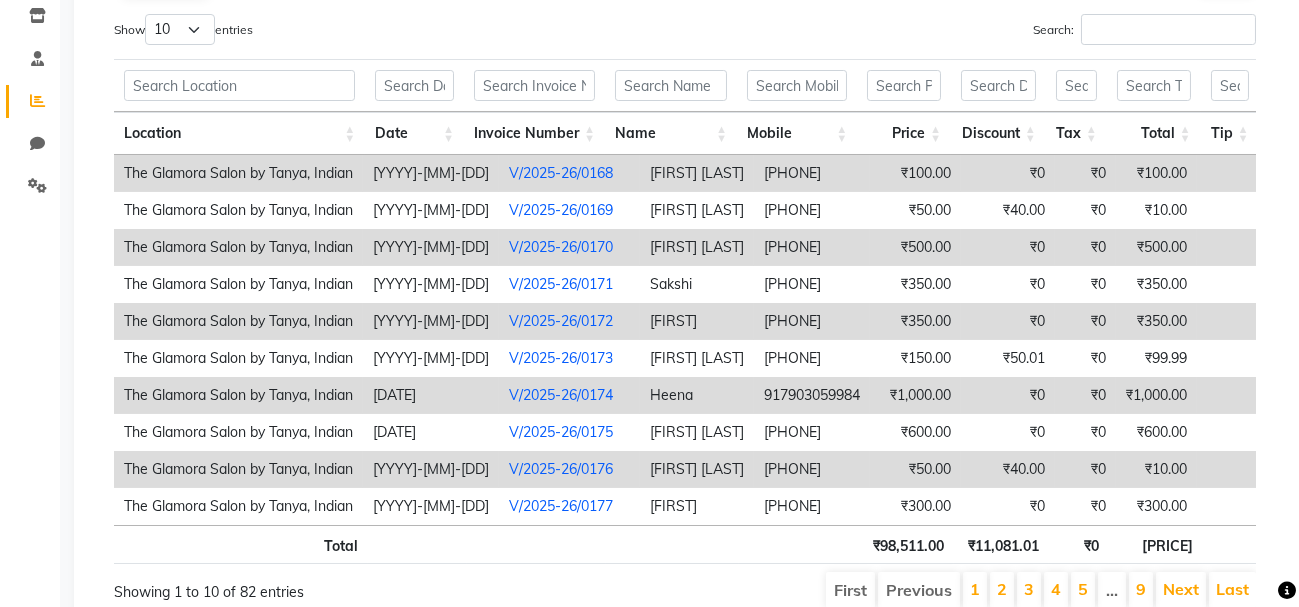 scroll, scrollTop: 442, scrollLeft: 0, axis: vertical 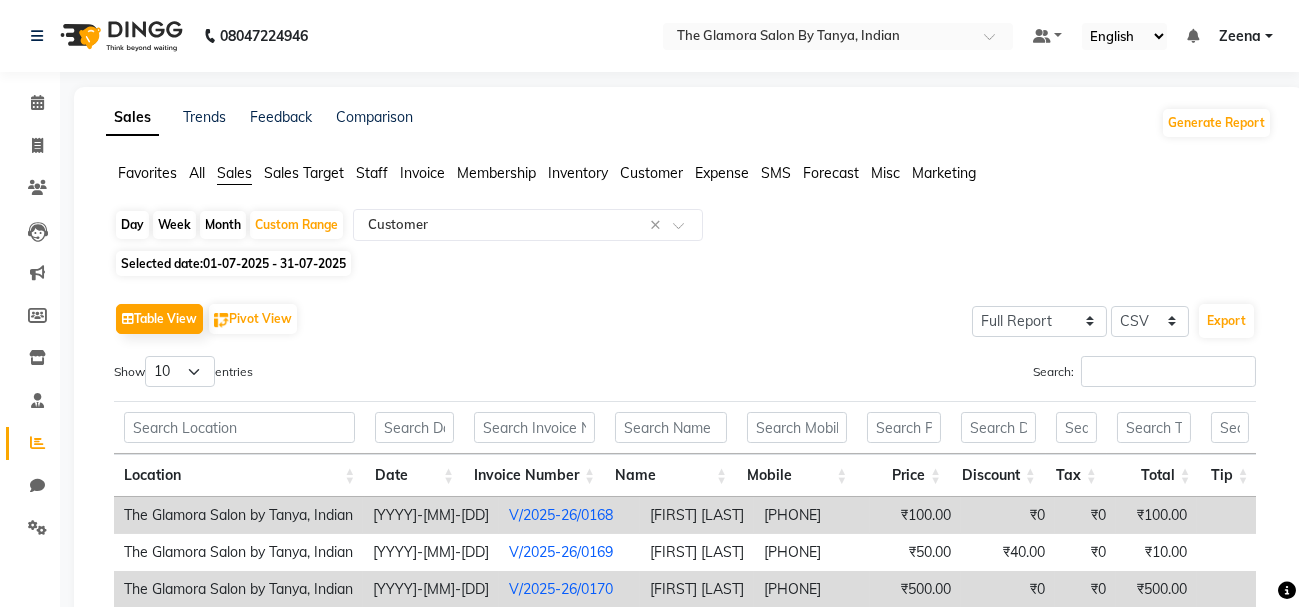 click on "All" 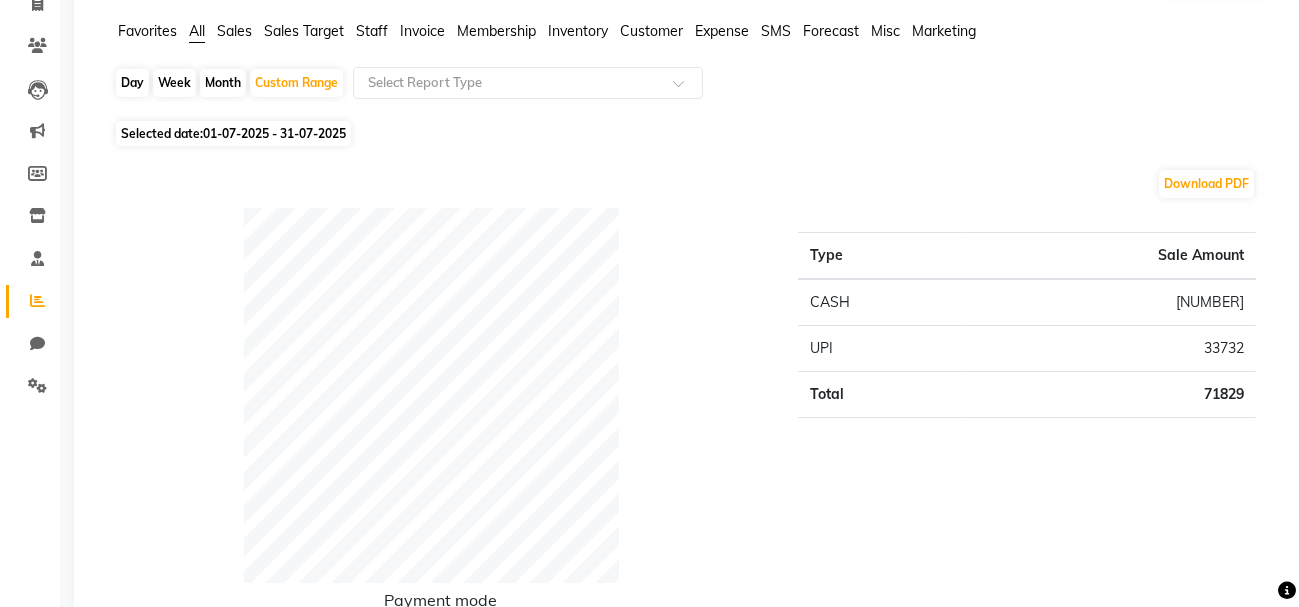 scroll, scrollTop: 0, scrollLeft: 0, axis: both 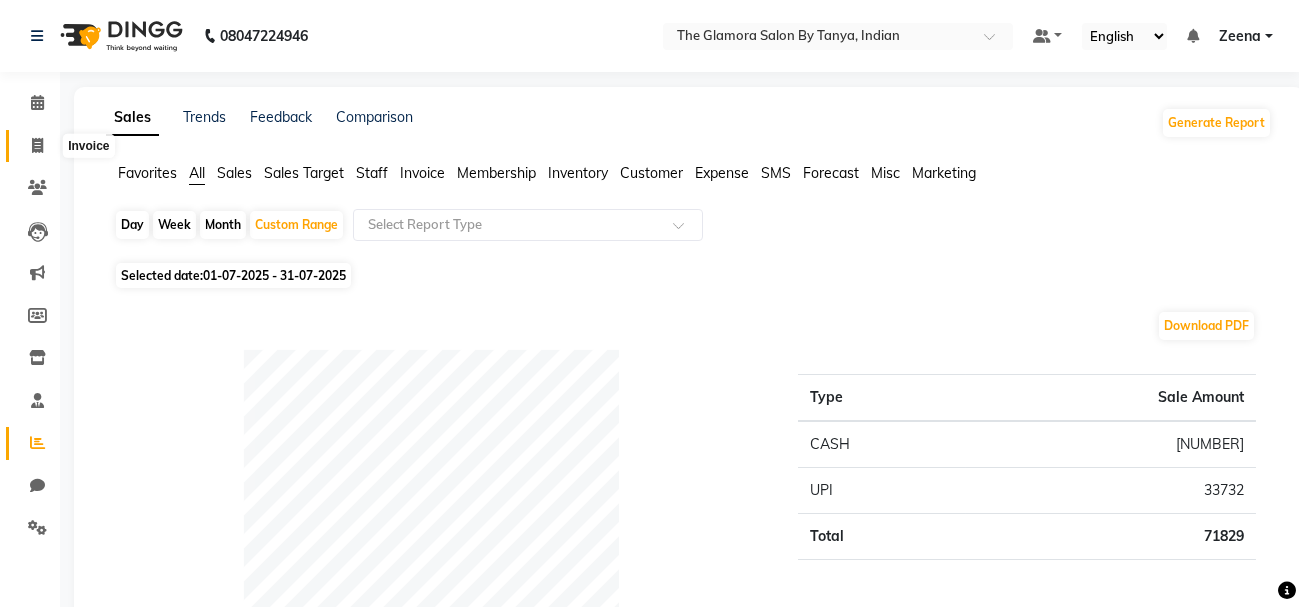click 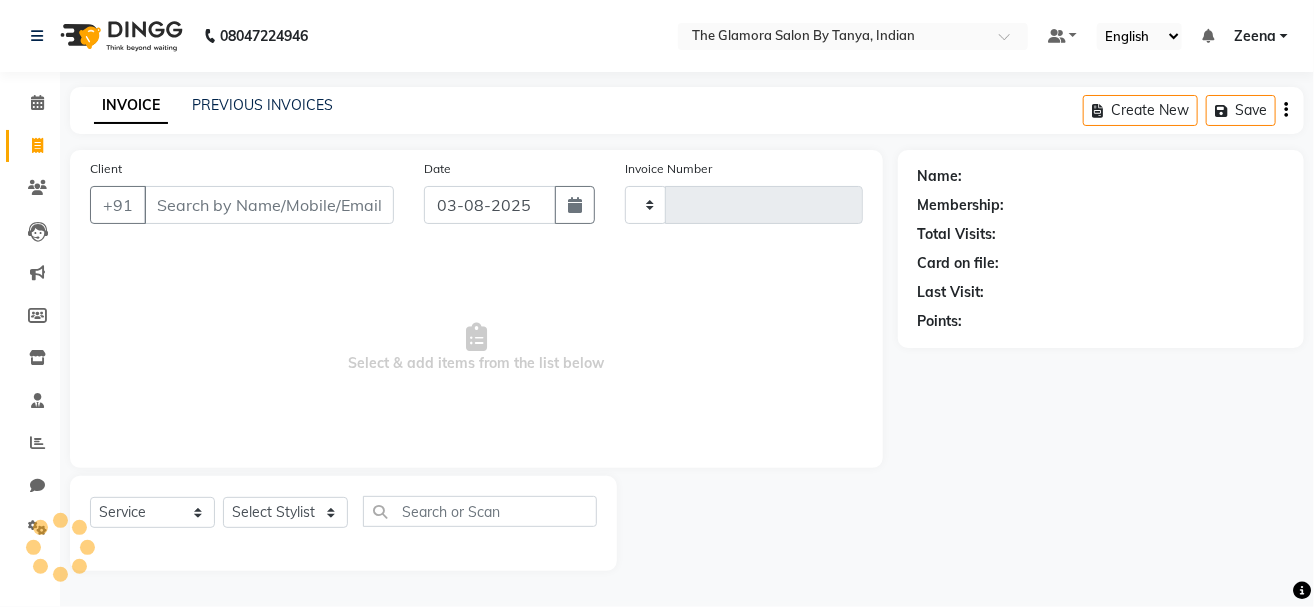 type on "0258" 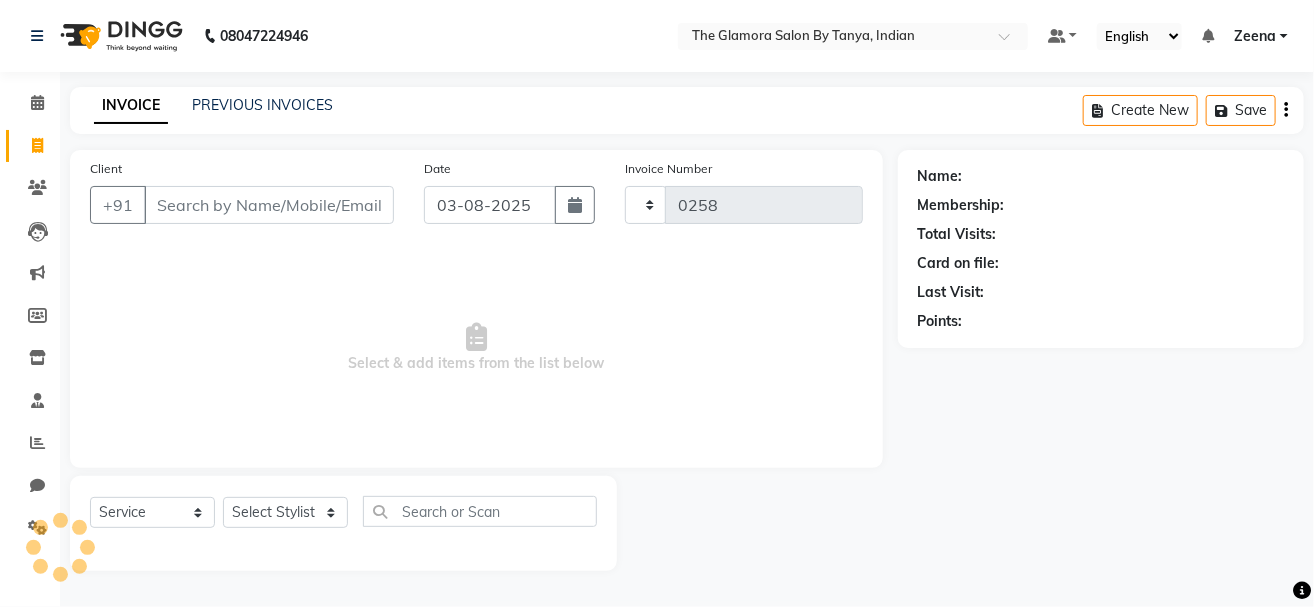 select on "8241" 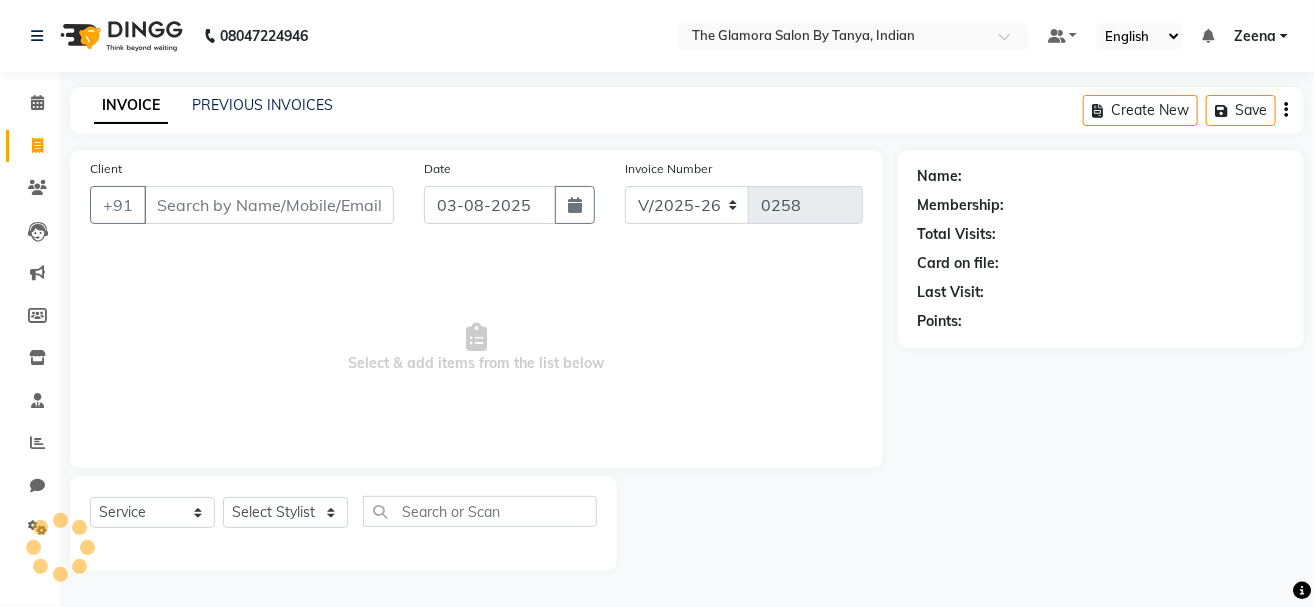 select on "V" 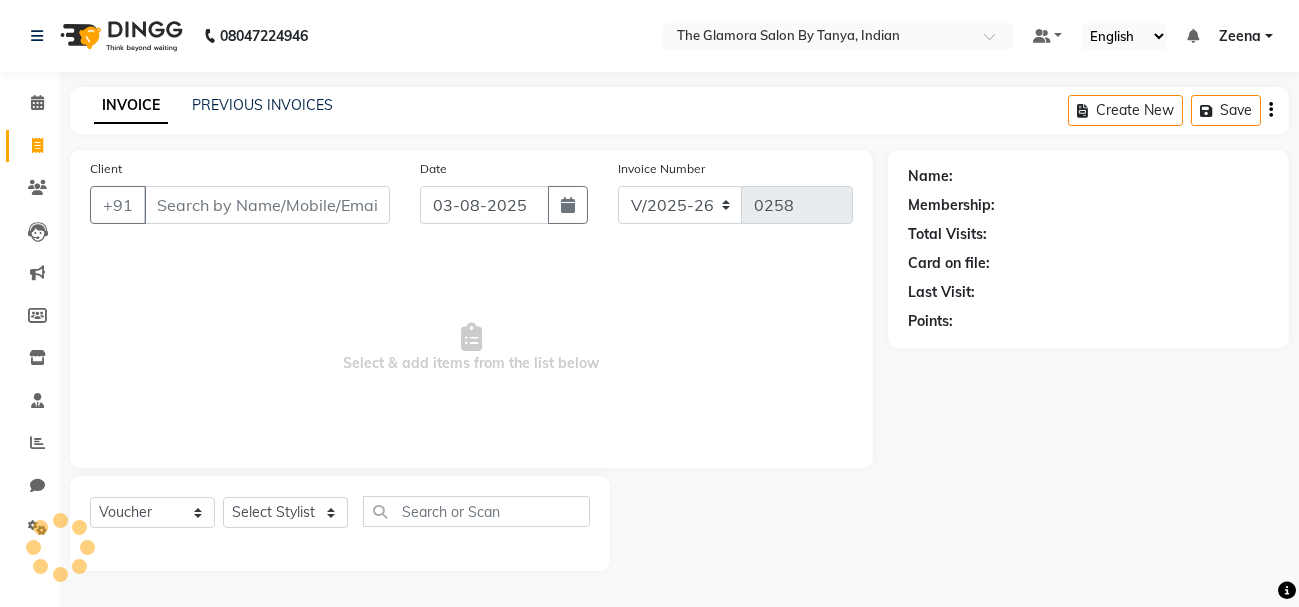 select on "78473" 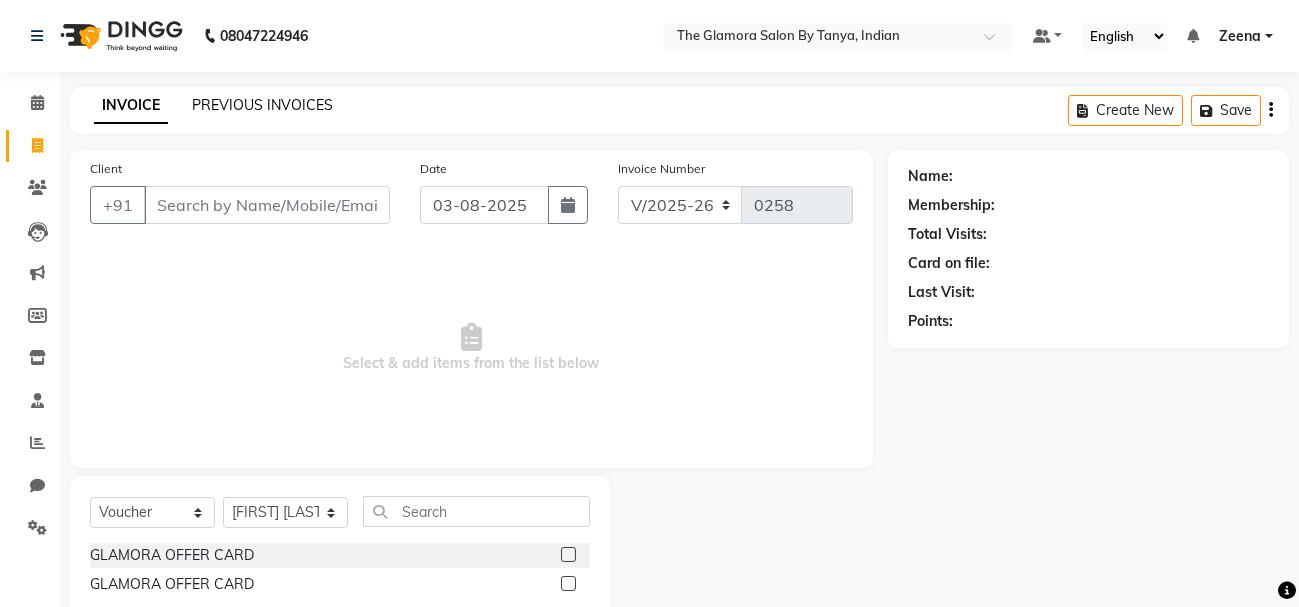 click on "PREVIOUS INVOICES" 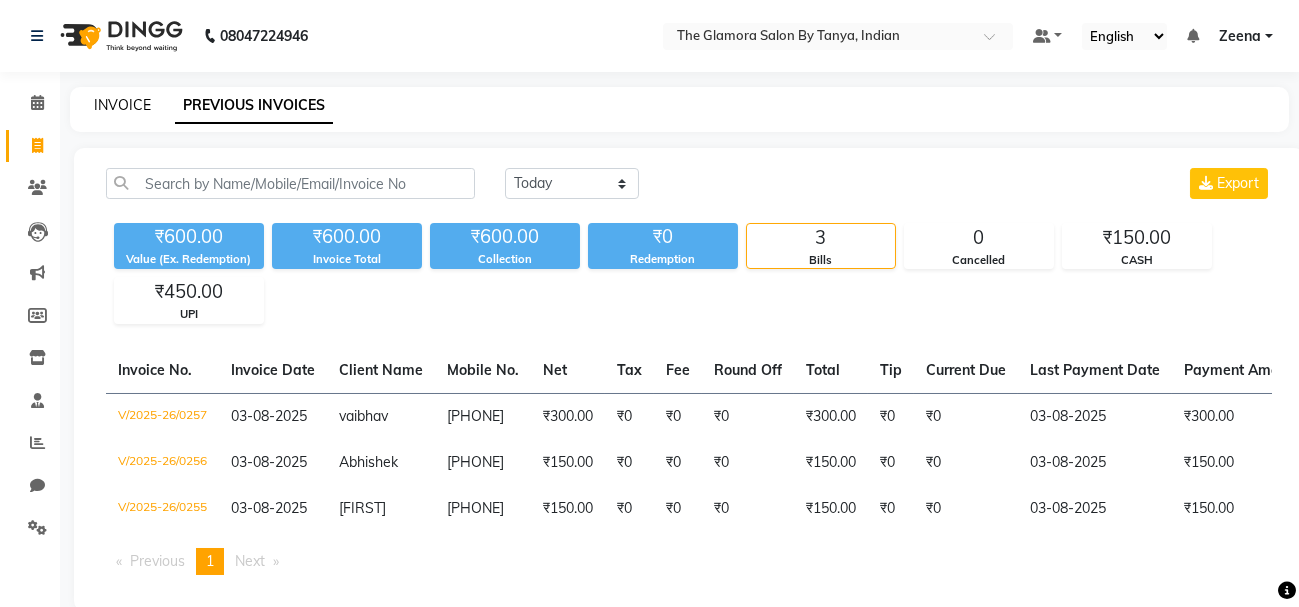 click on "INVOICE" 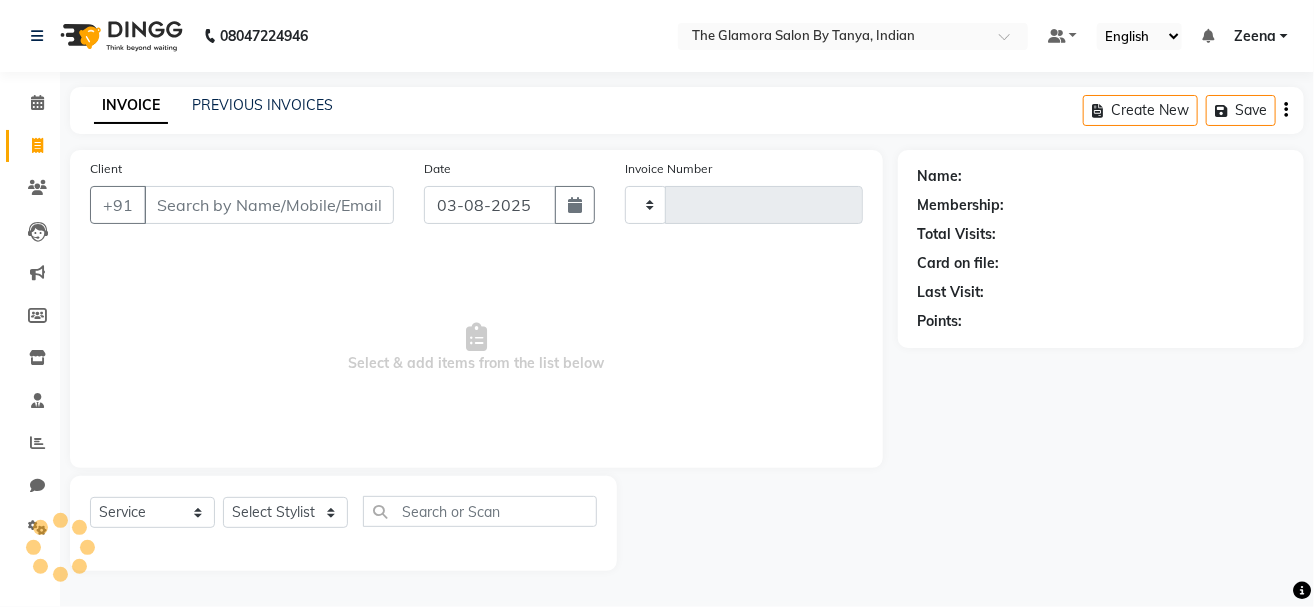 type on "0258" 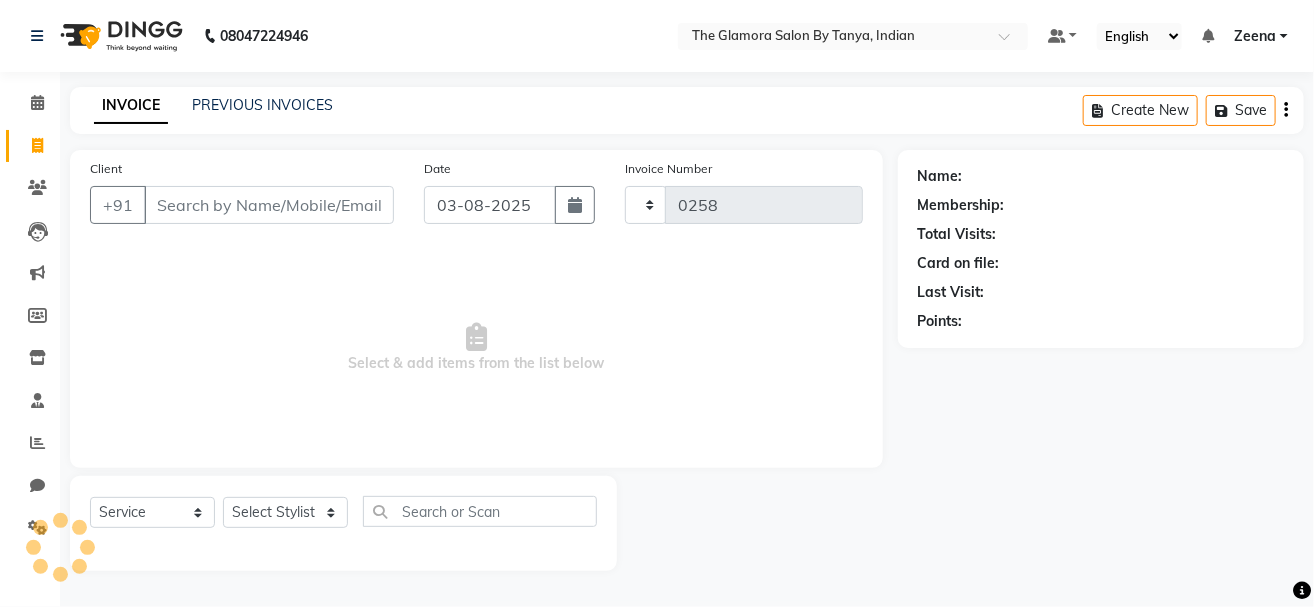 select on "8241" 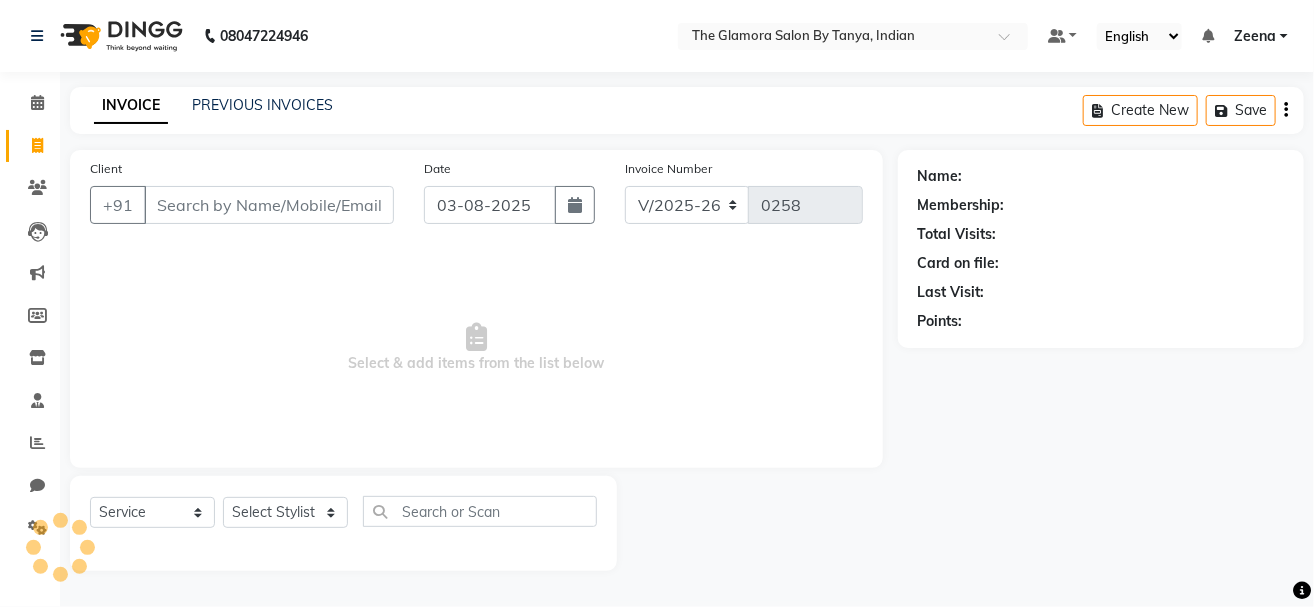 click on "Client" at bounding box center (269, 205) 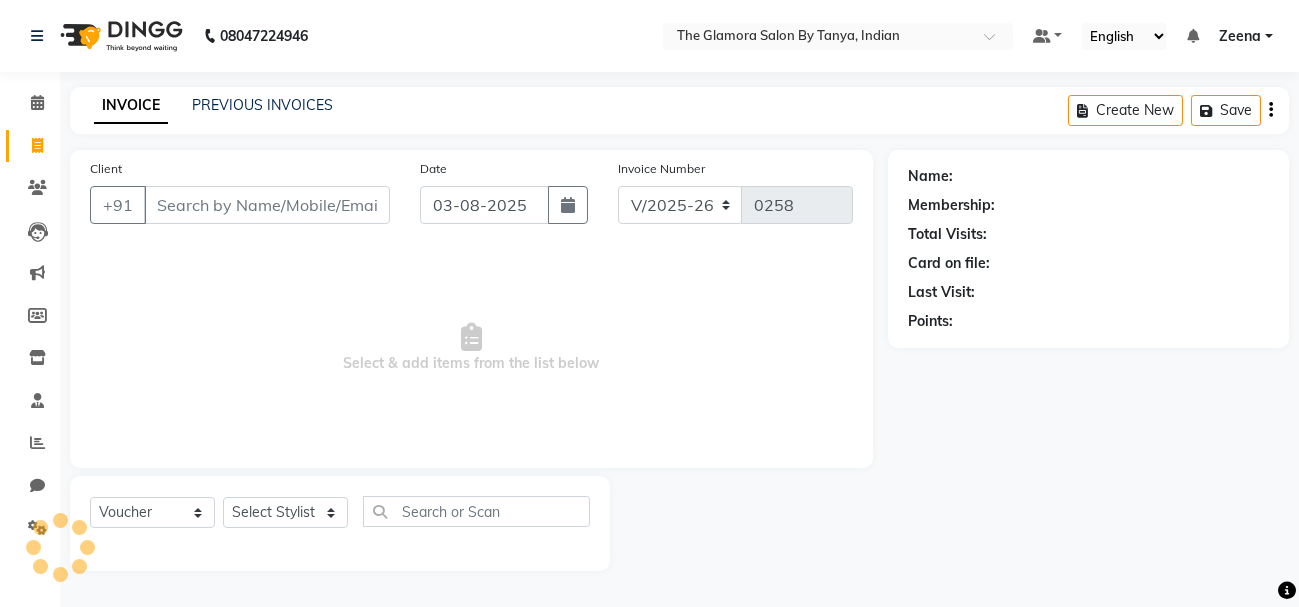 select on "78473" 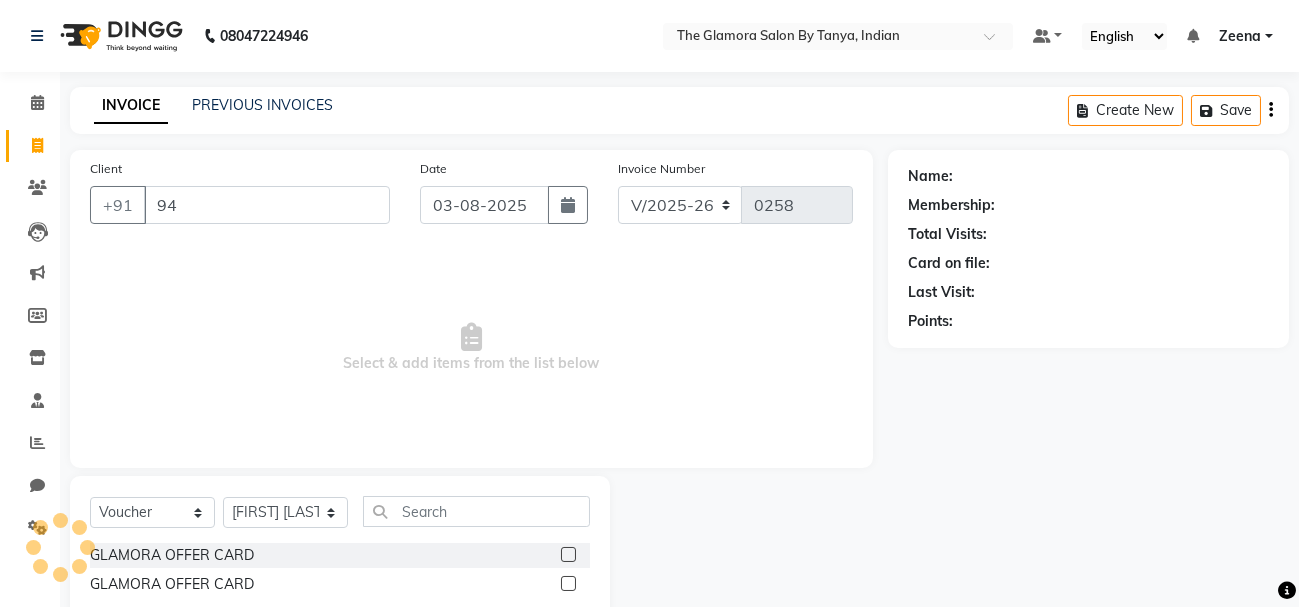 type on "9" 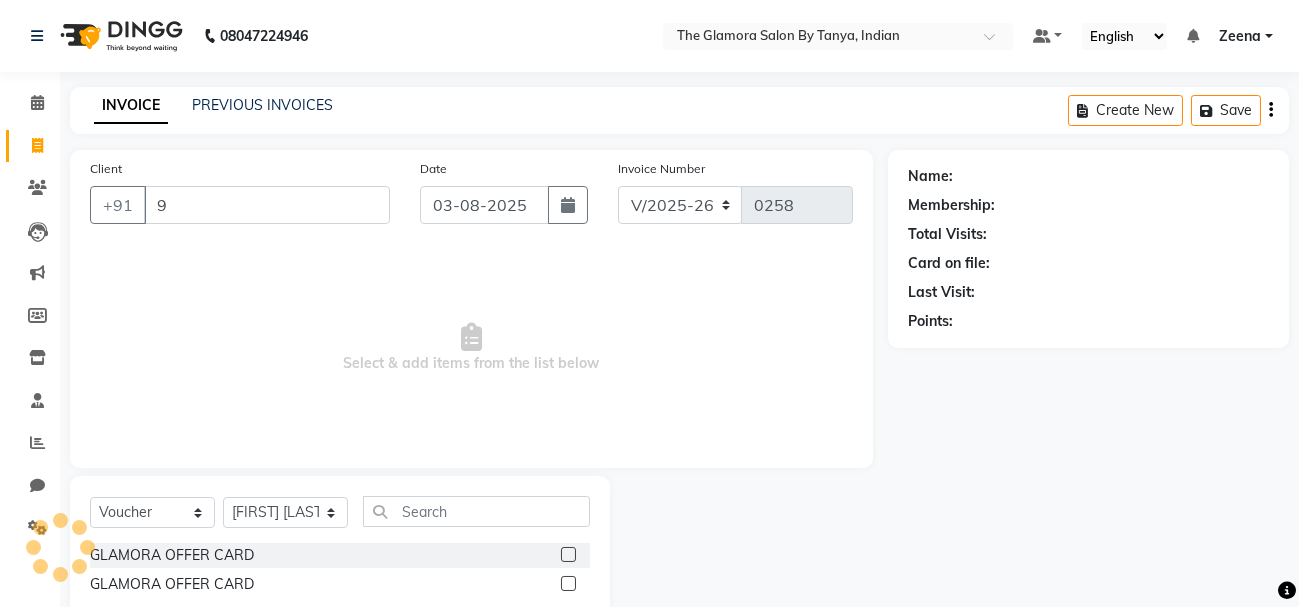 type 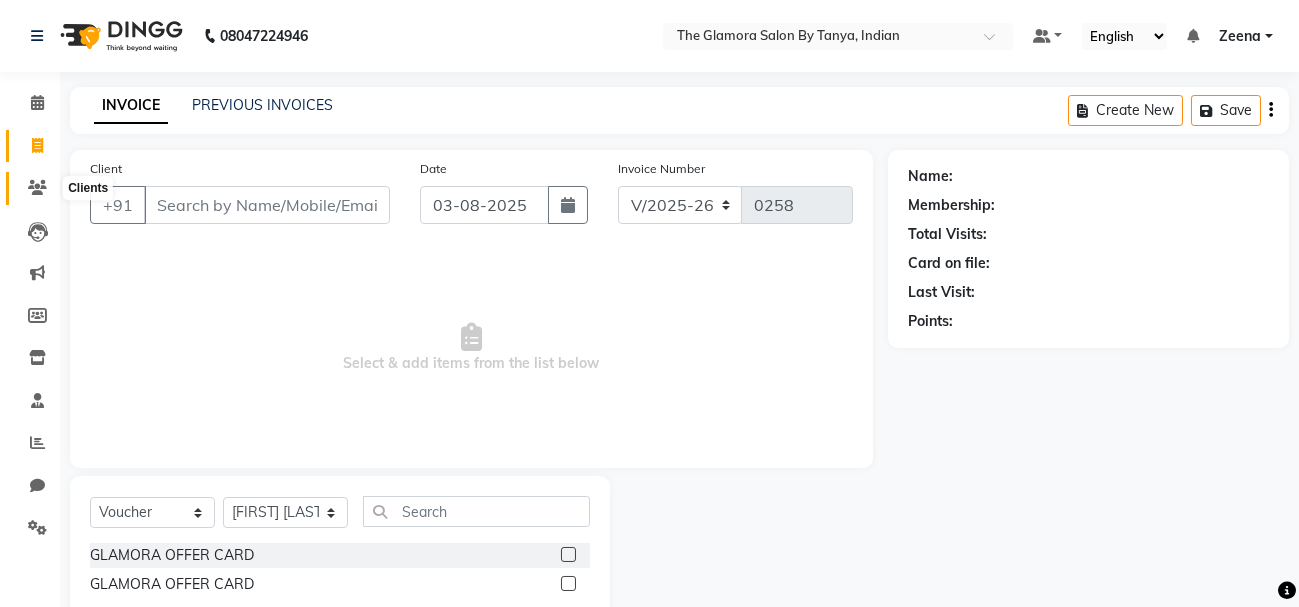 click 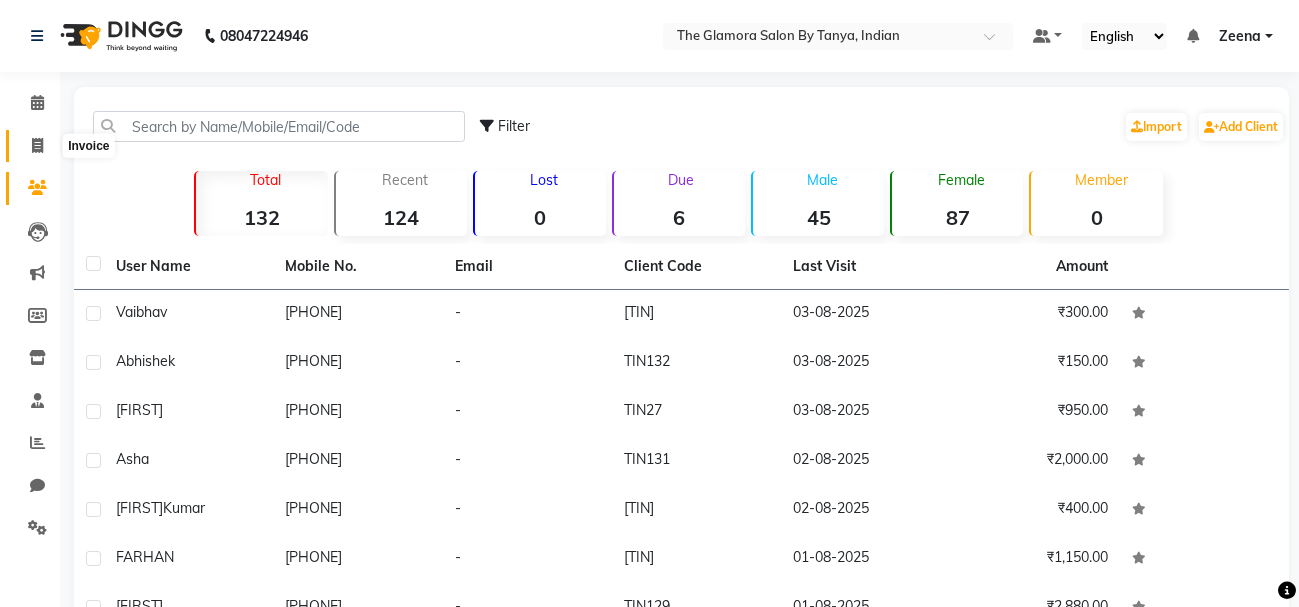 click 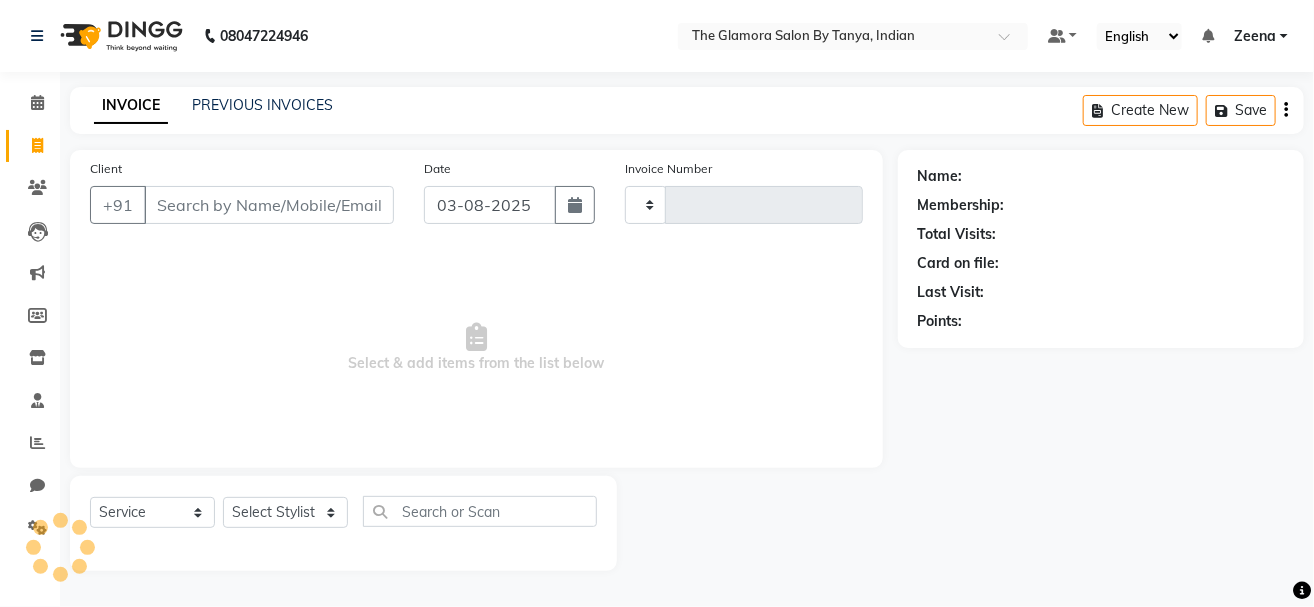 type on "0258" 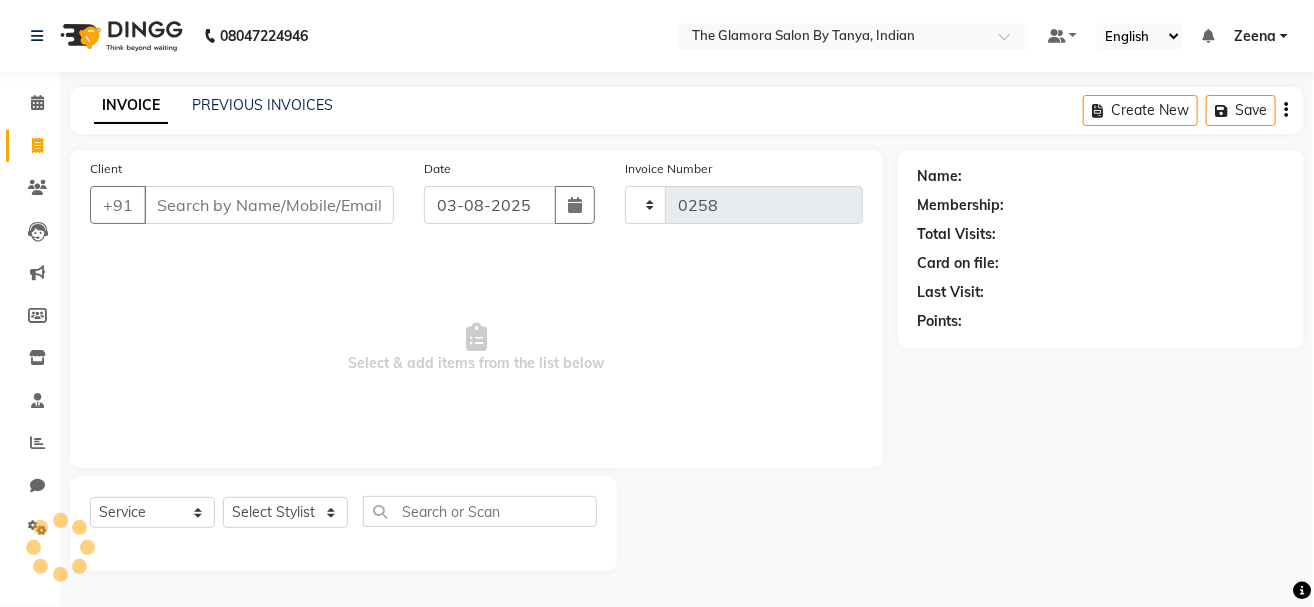 select on "8241" 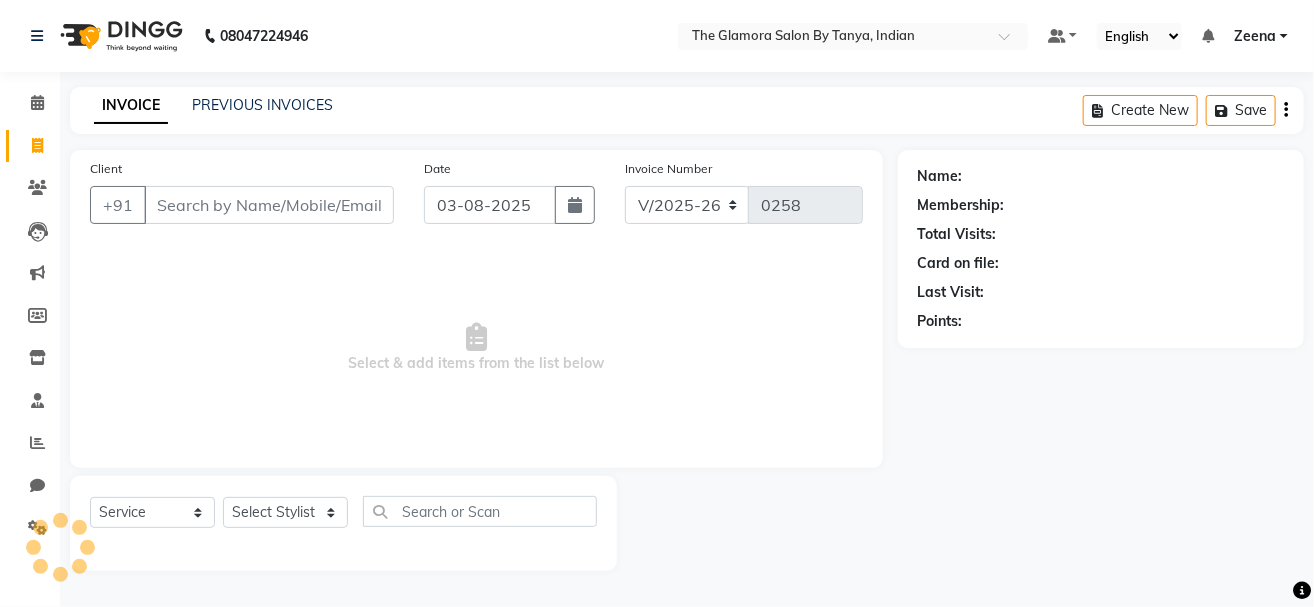 select on "V" 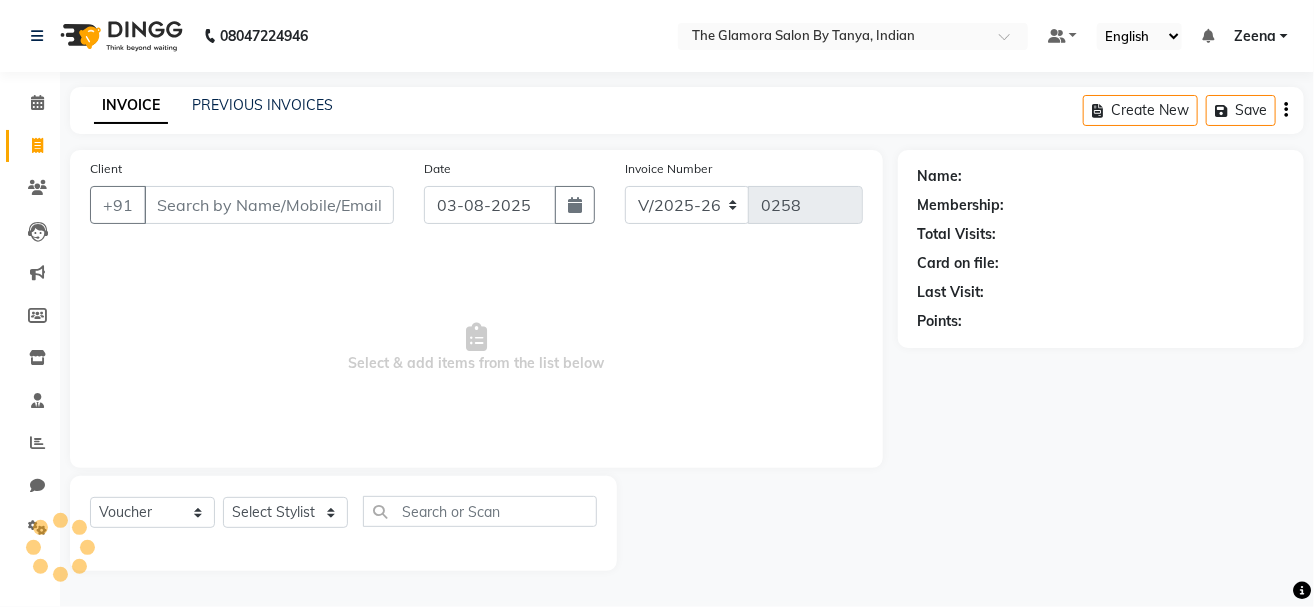 select on "78473" 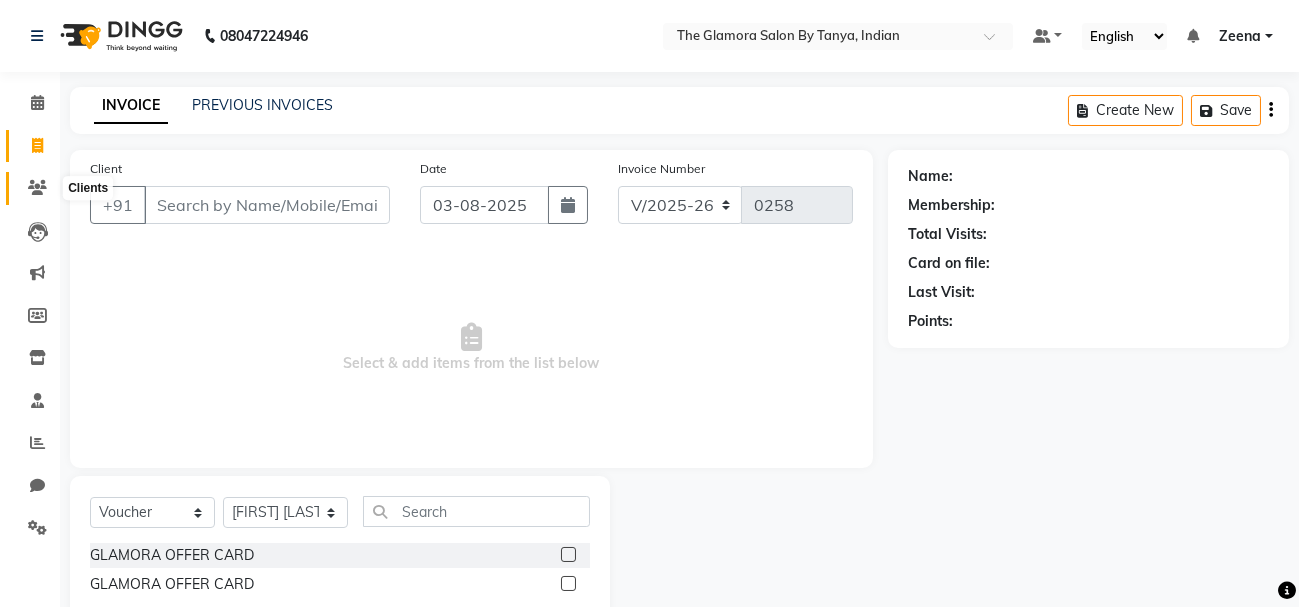 click 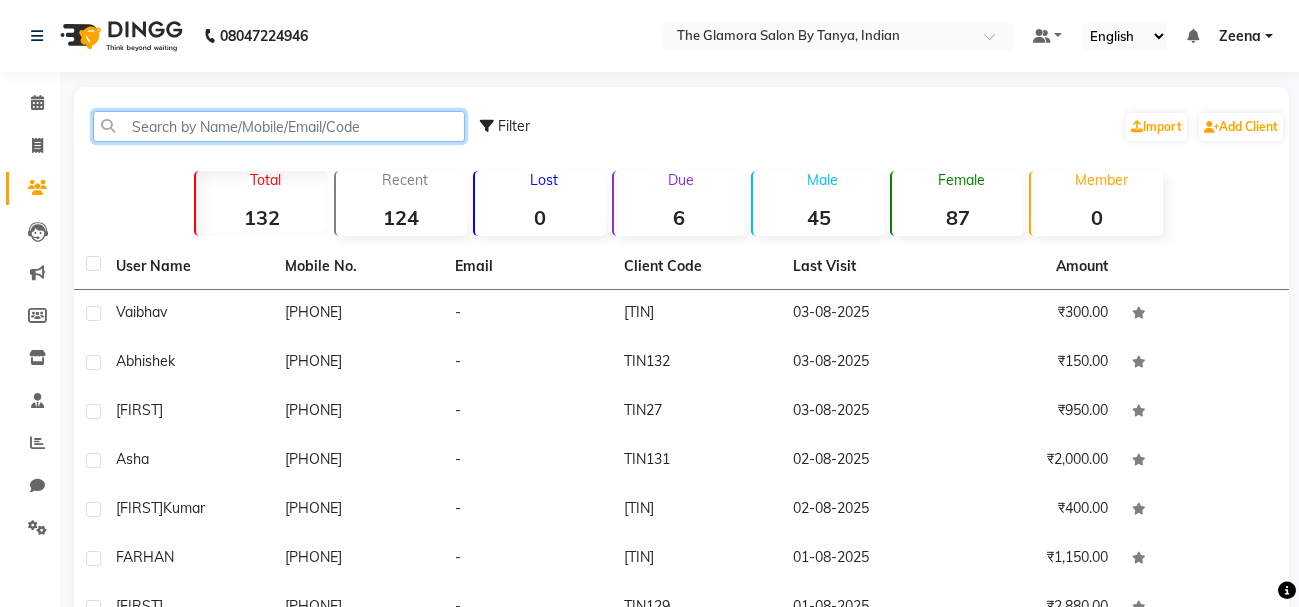 click 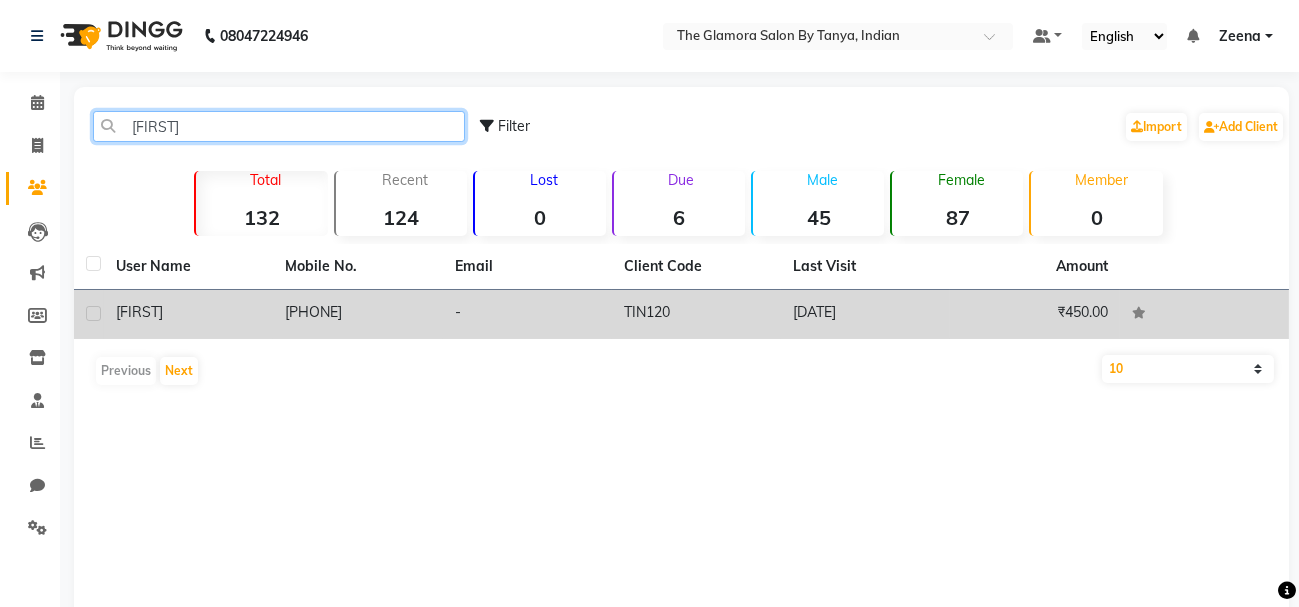 type on "[FIRST]" 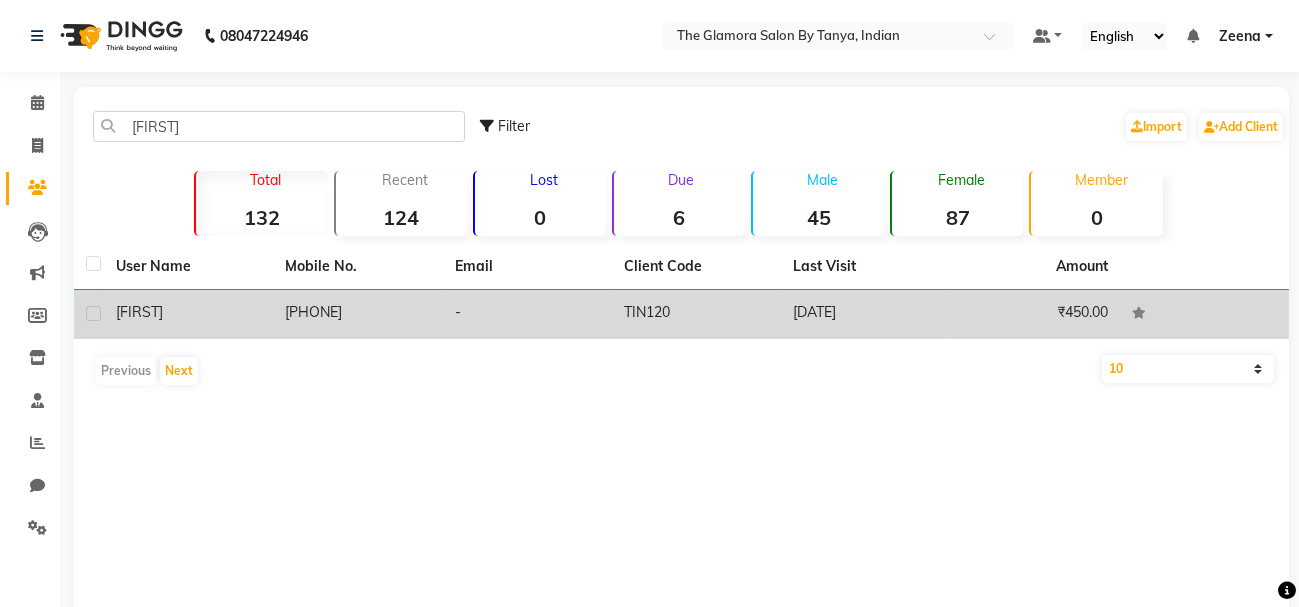 click on "[FIRST]" 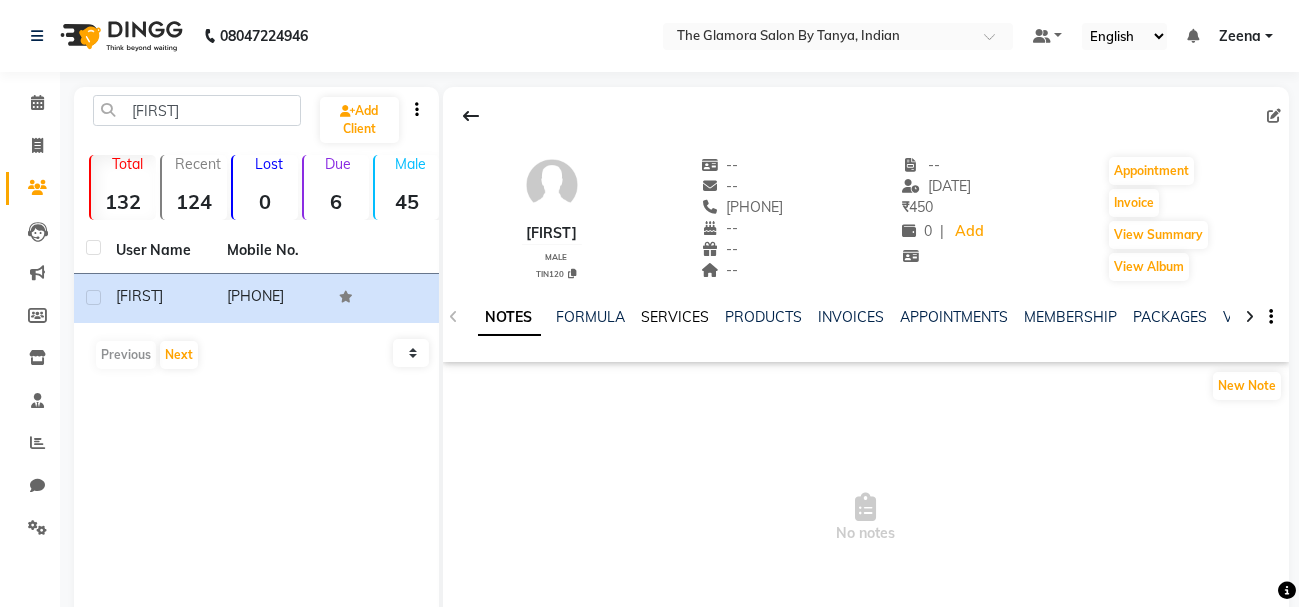 click on "SERVICES" 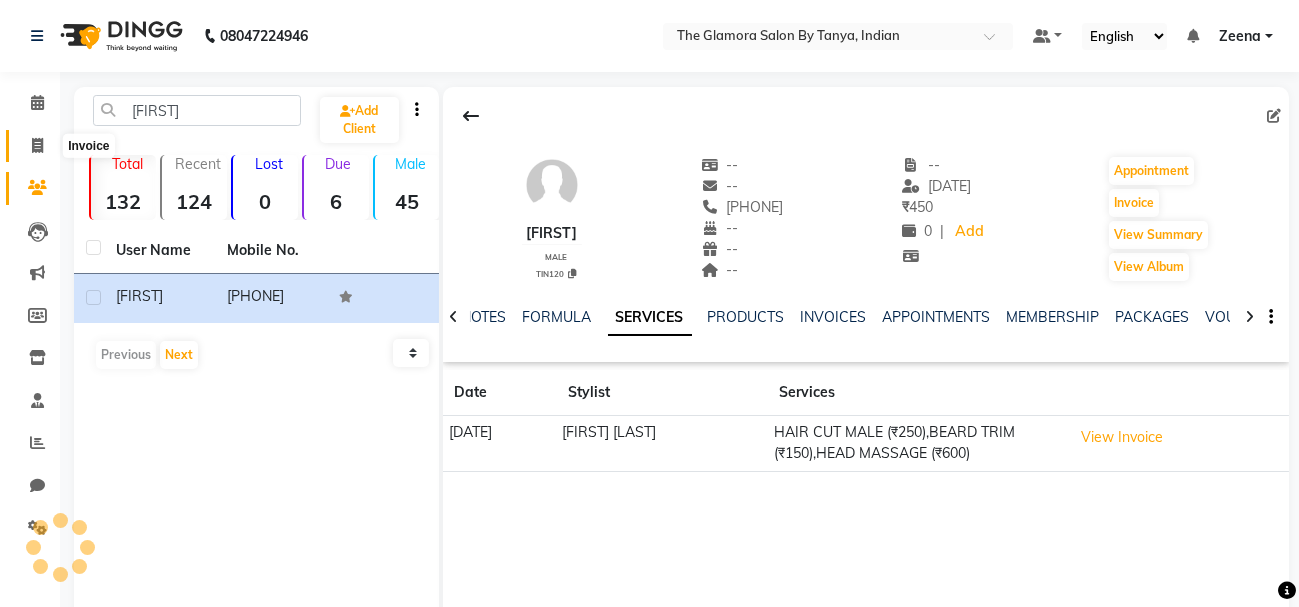 click 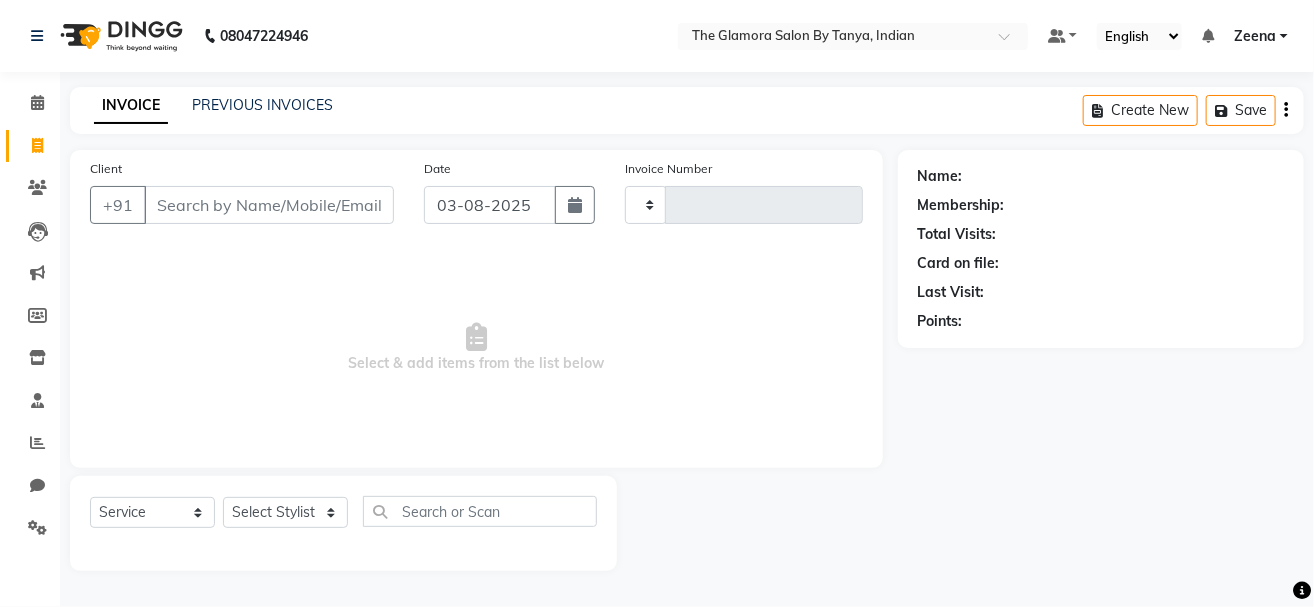 type on "0258" 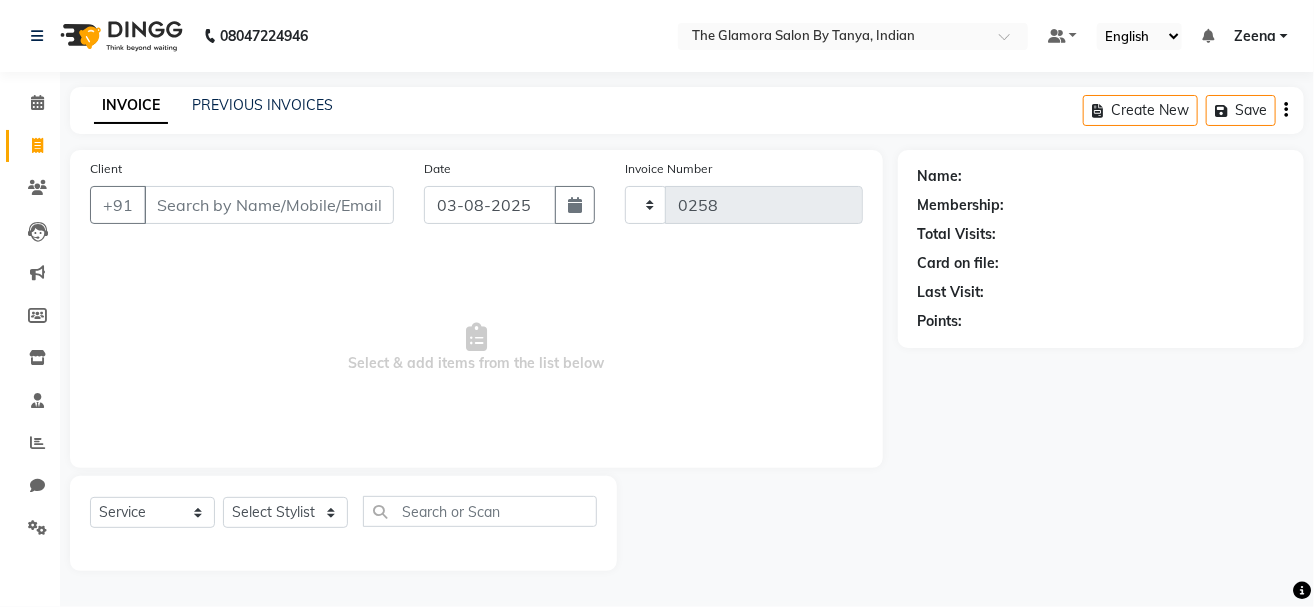 select on "8241" 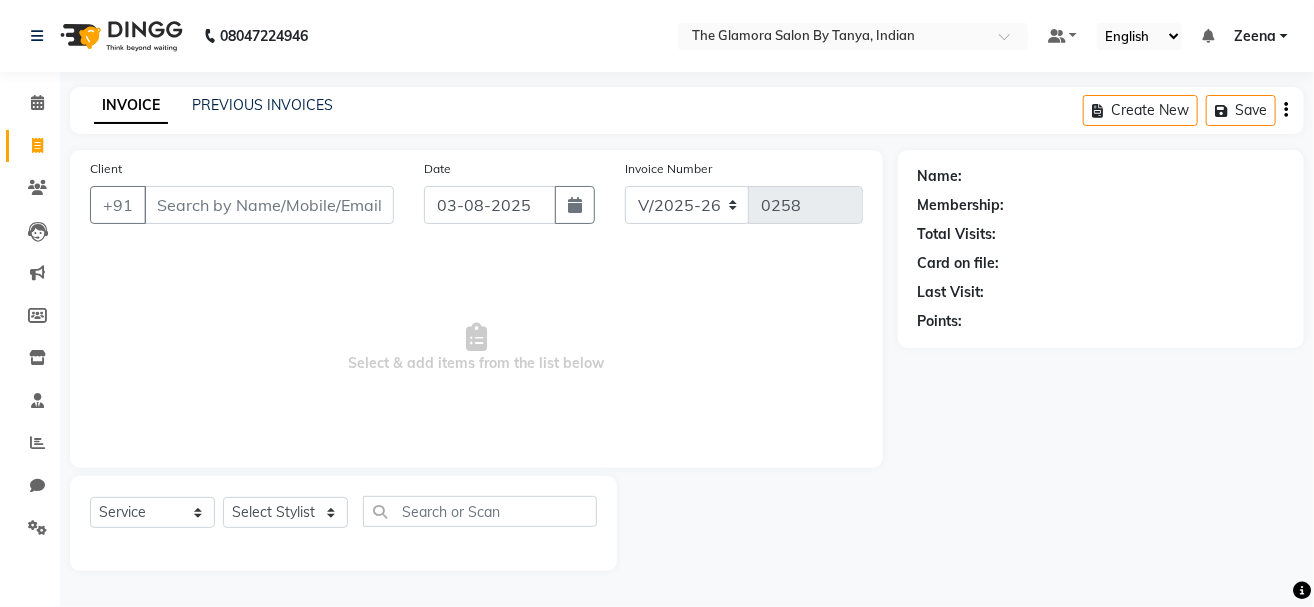 select on "V" 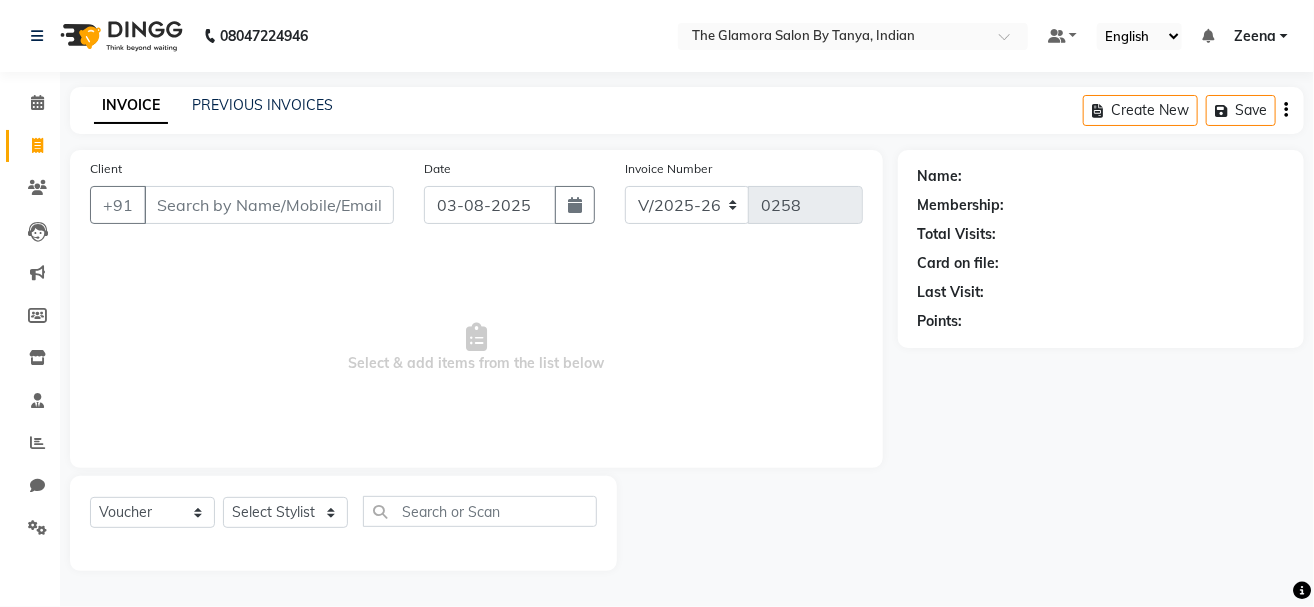 select on "78473" 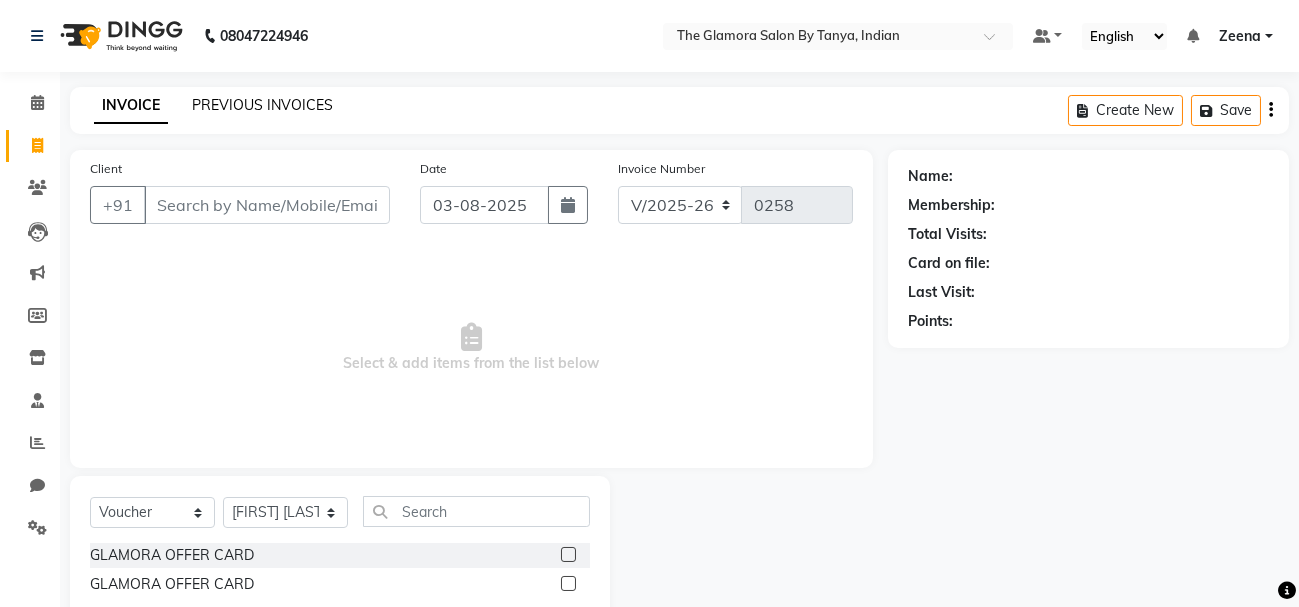 click on "PREVIOUS INVOICES" 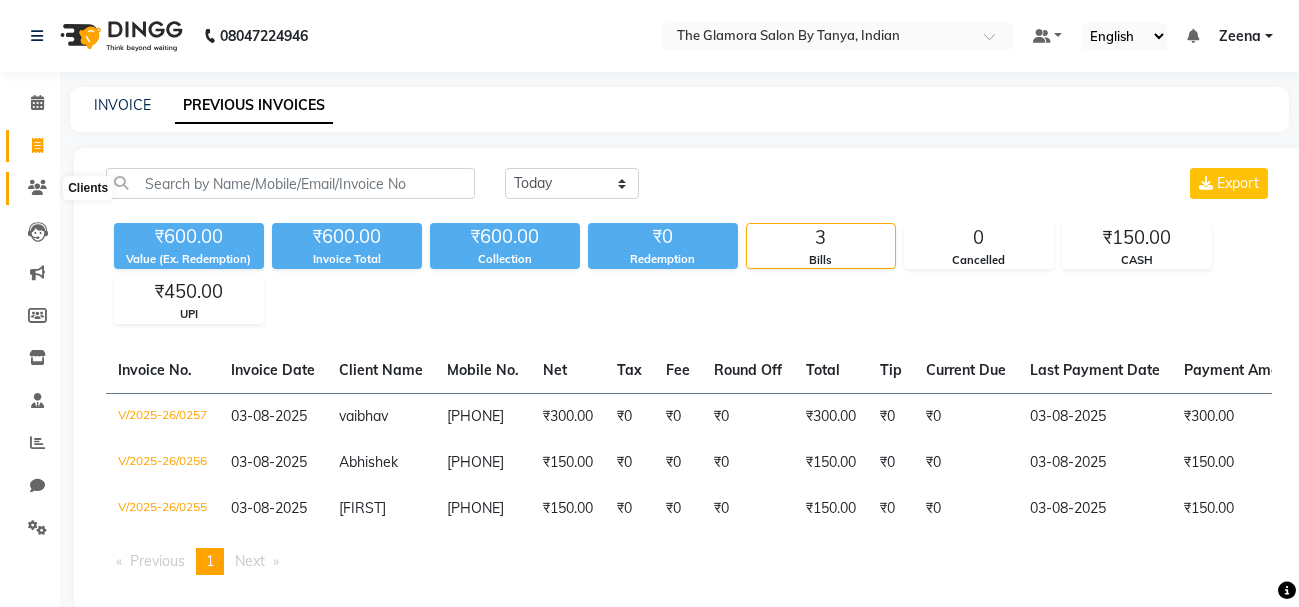 drag, startPoint x: 19, startPoint y: 208, endPoint x: 25, endPoint y: 197, distance: 12.529964 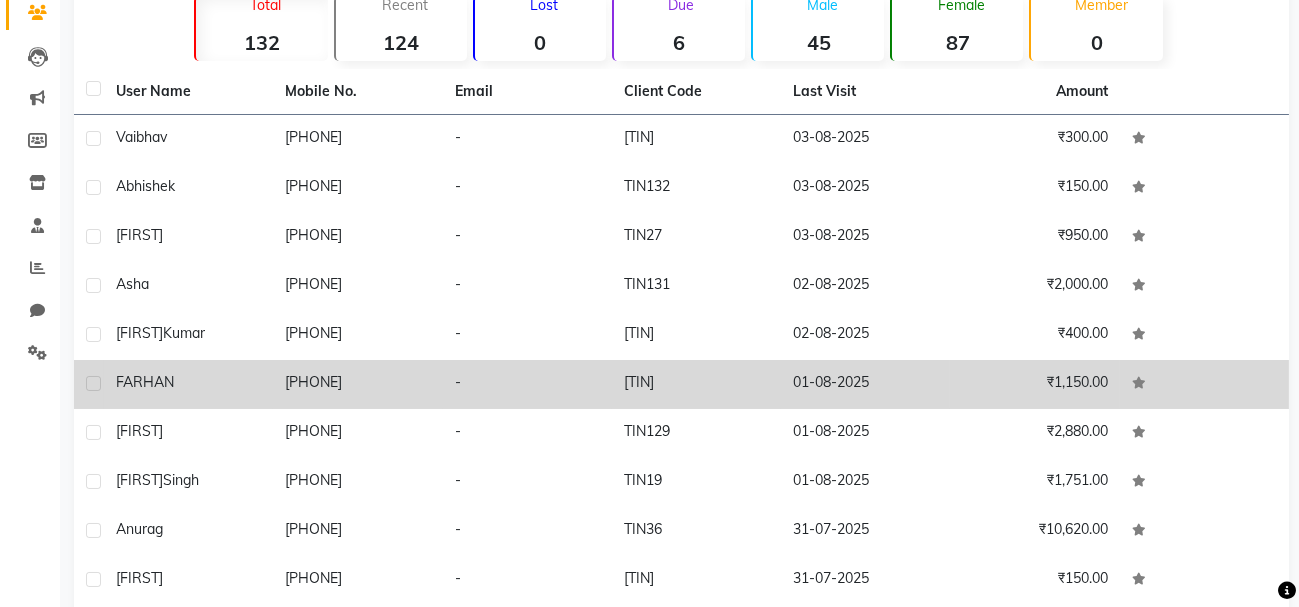 scroll, scrollTop: 0, scrollLeft: 0, axis: both 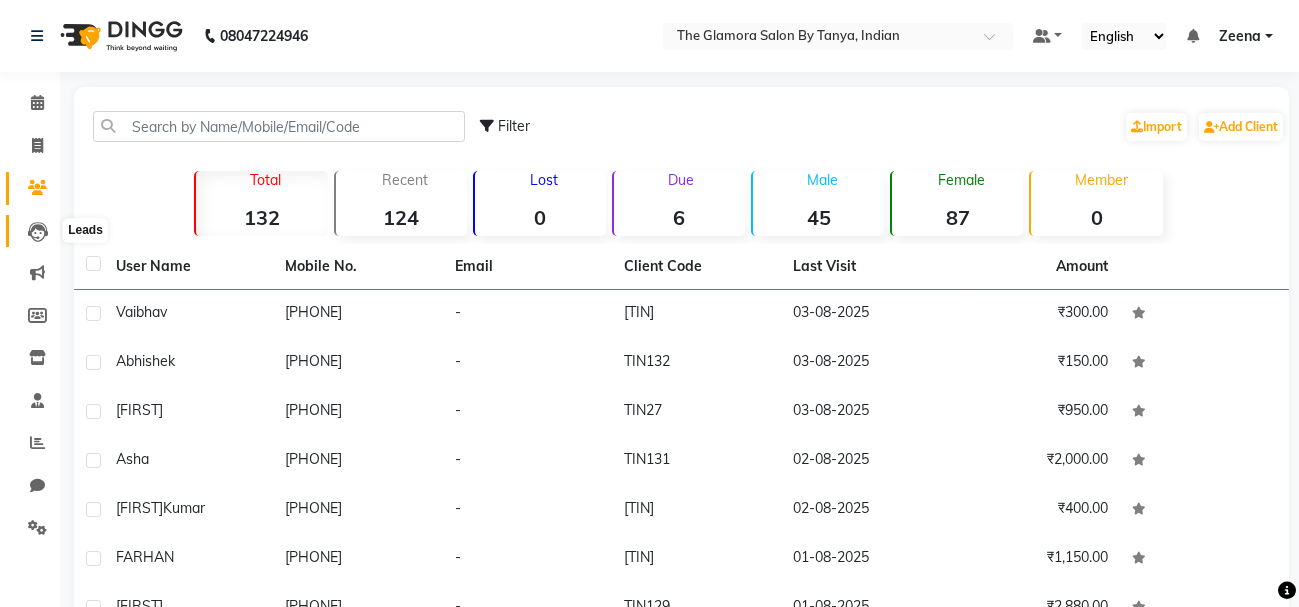 click 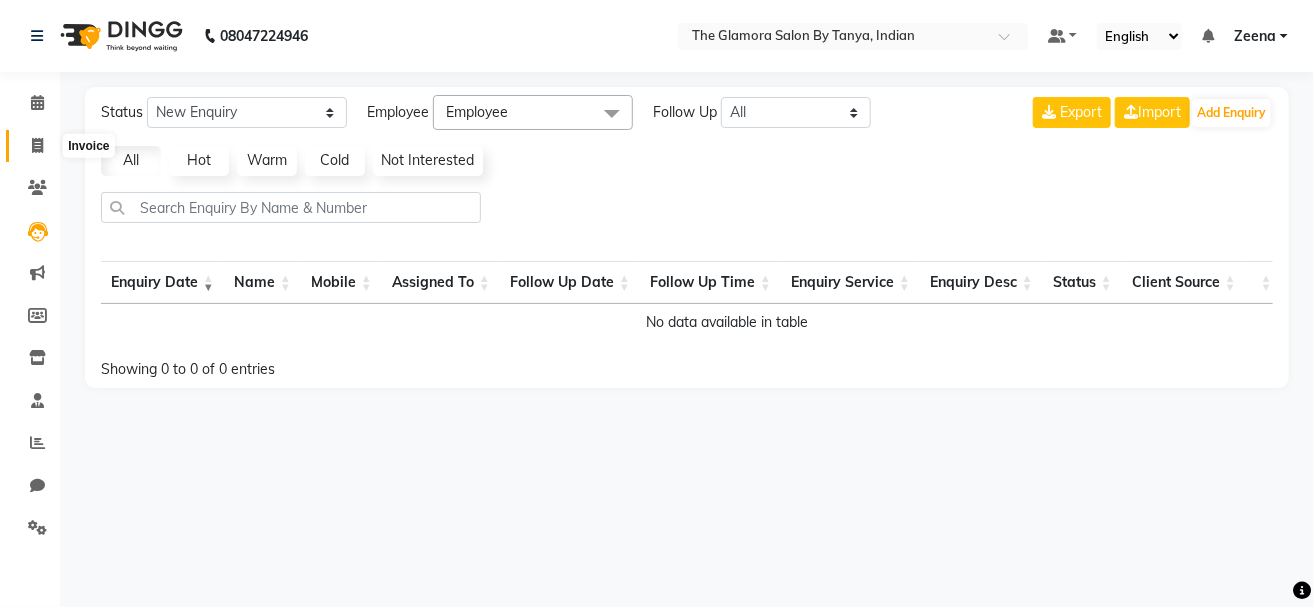 click 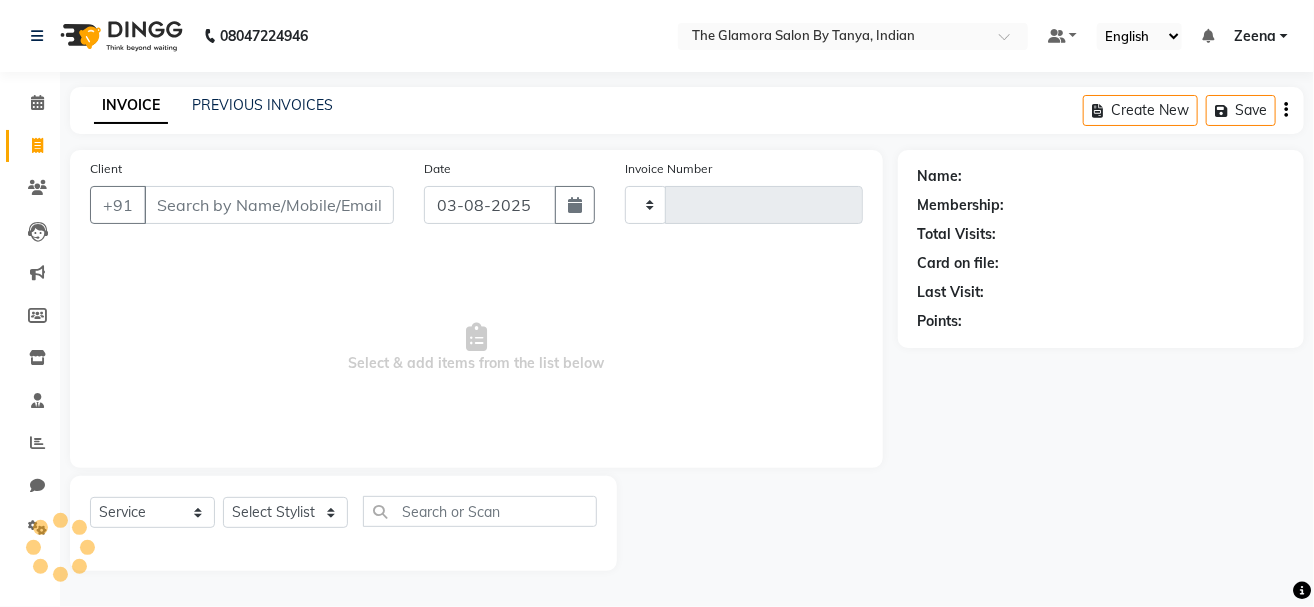 type on "0258" 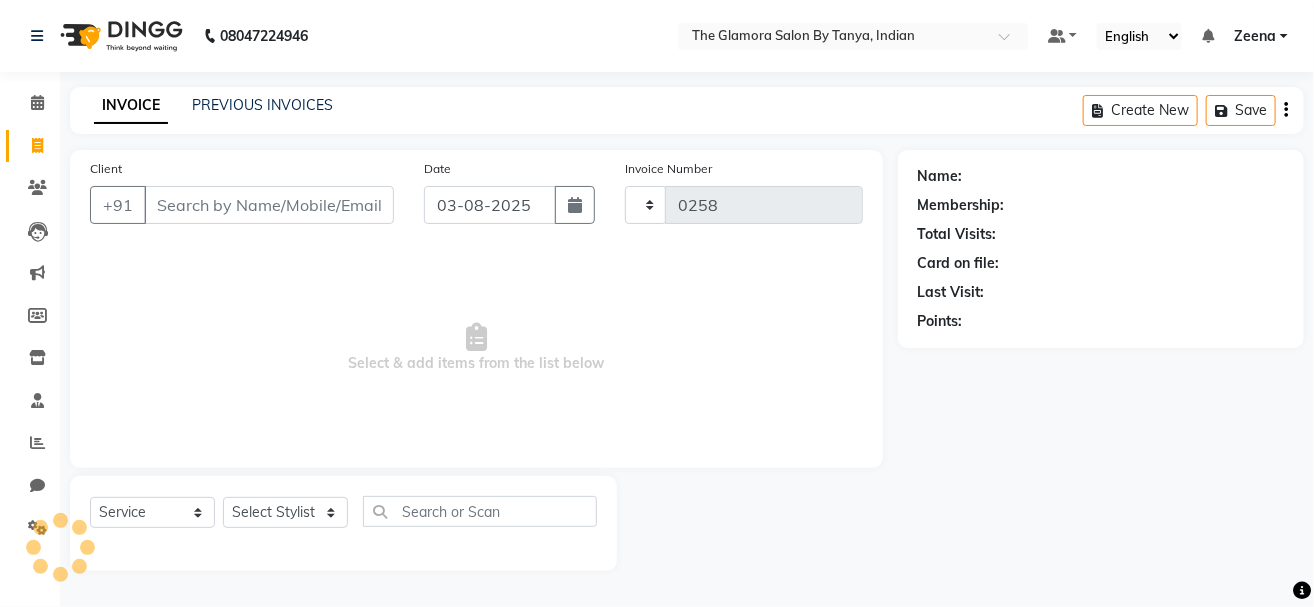 select on "8241" 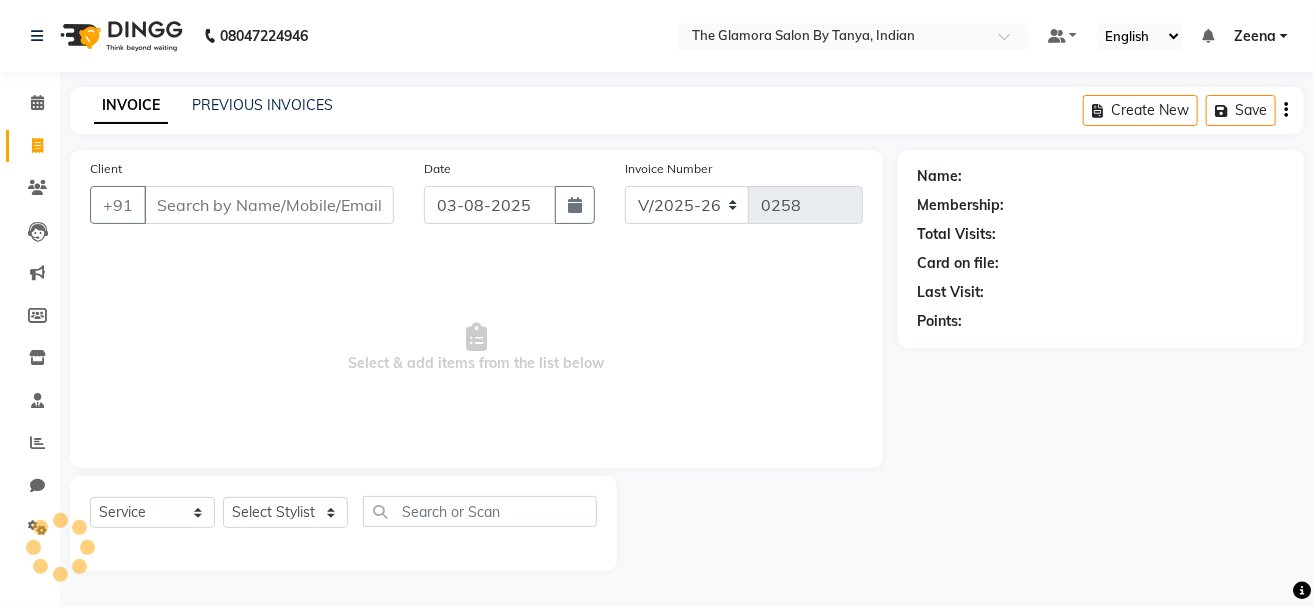 select on "V" 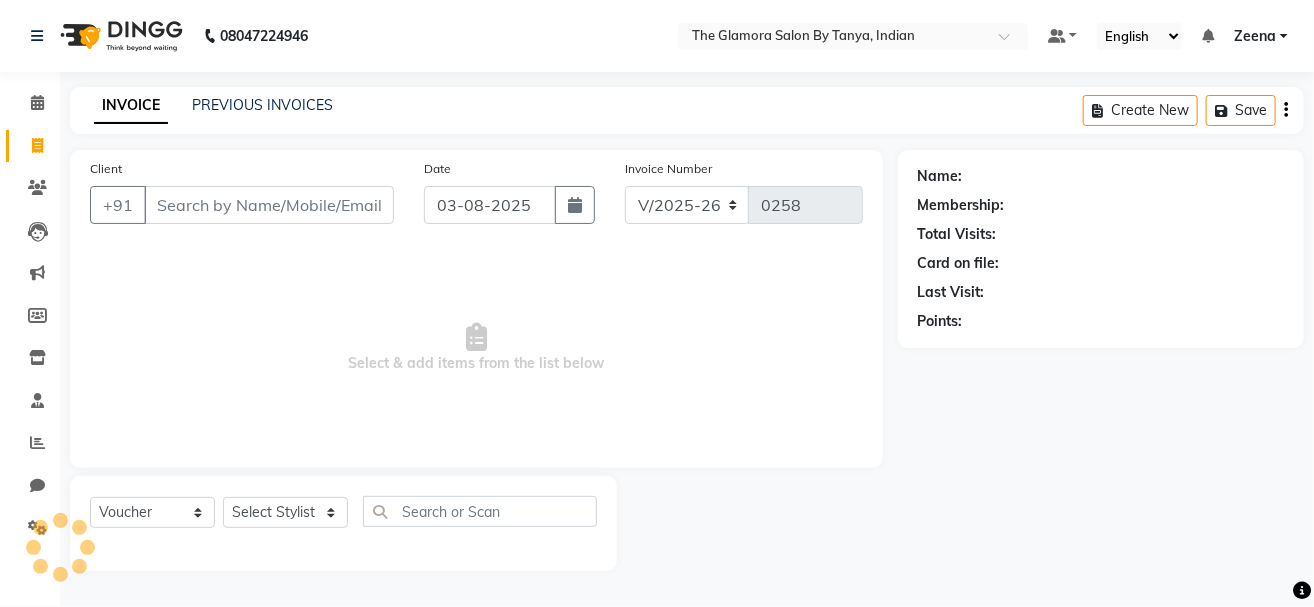 select on "78473" 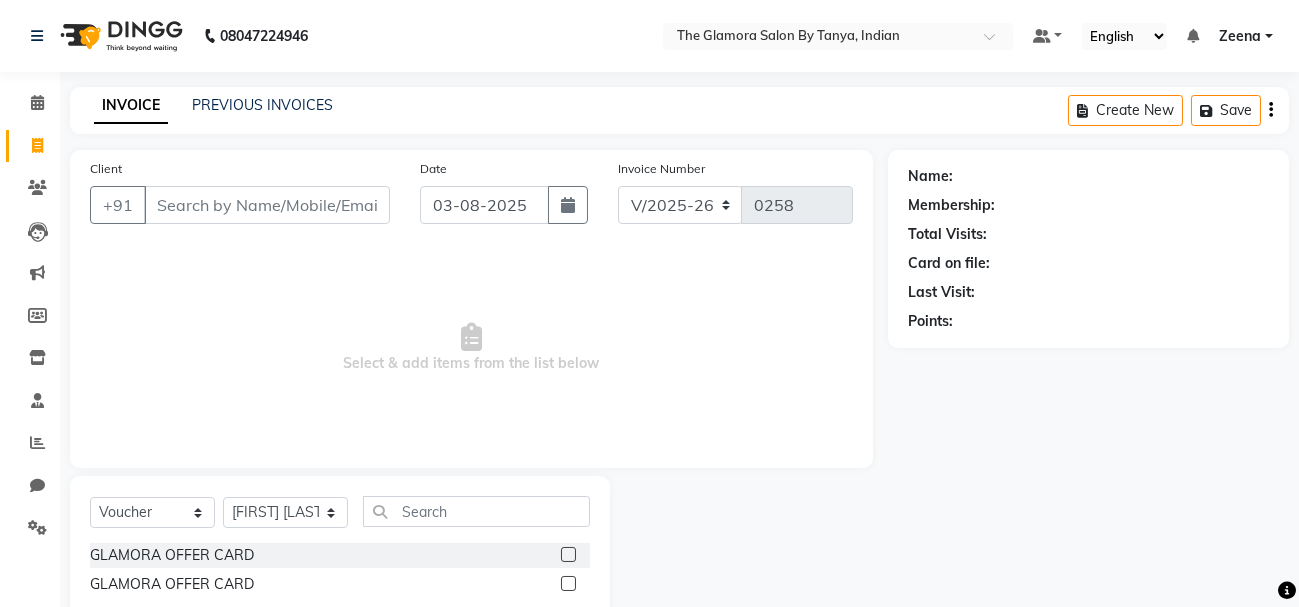 click on "INVOICE PREVIOUS INVOICES Create New   Save" 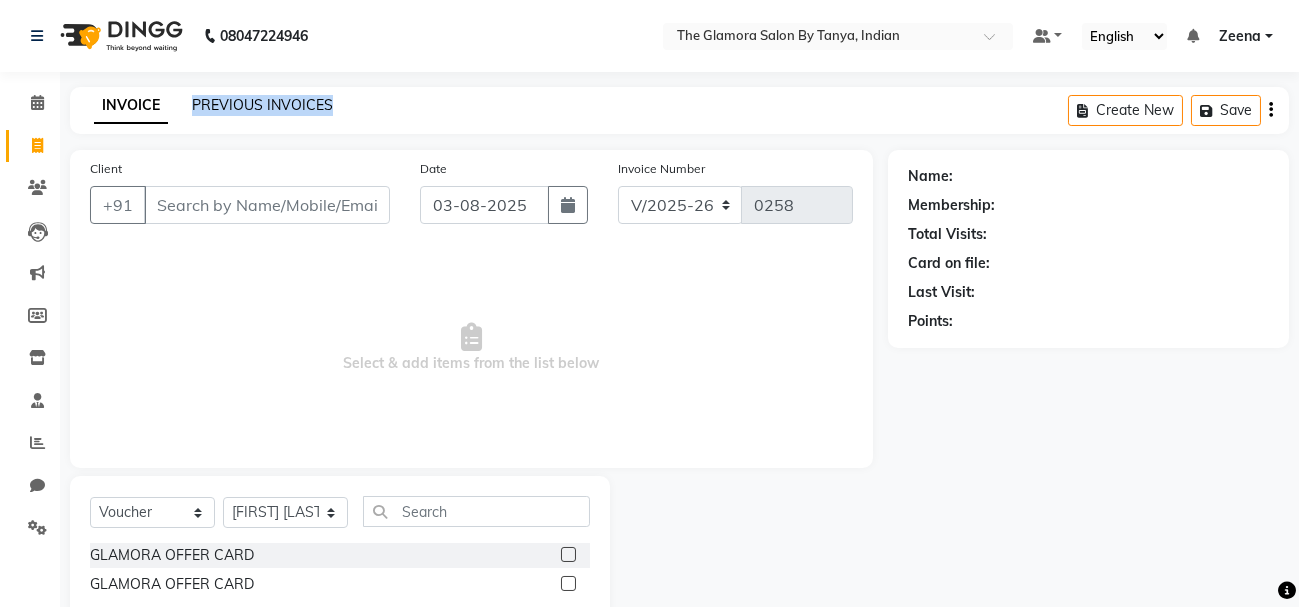 drag, startPoint x: 269, startPoint y: 120, endPoint x: 249, endPoint y: 98, distance: 29.732138 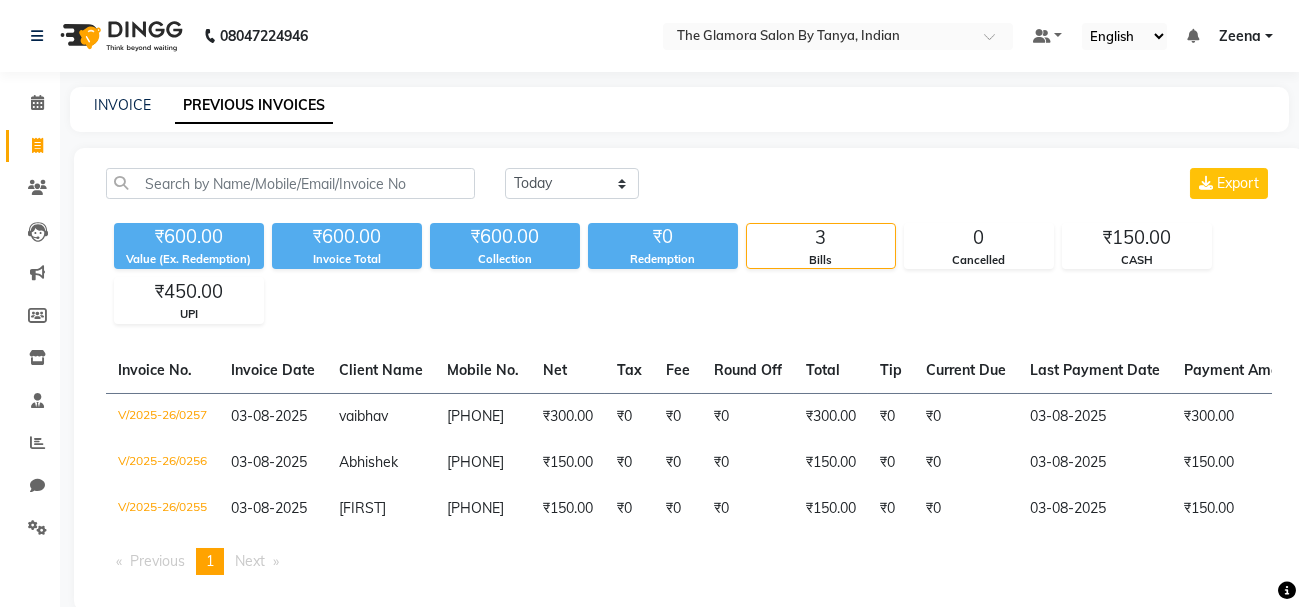 click on "Value (Ex. Redemption) [PRICE] Invoice Total  [PRICE] Collection [PRICE] Redemption [NUMBER] Bills [NUMBER] Cancelled [PRICE] CASH [PRICE] UPI" 